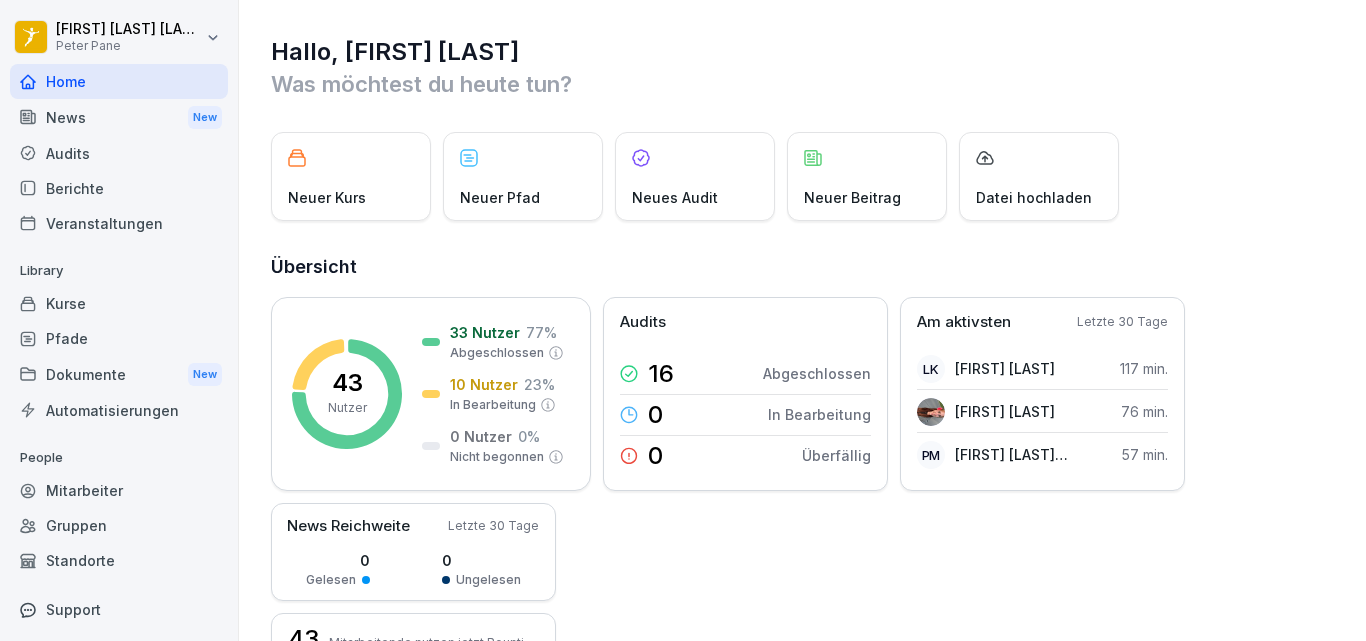scroll, scrollTop: 0, scrollLeft: 0, axis: both 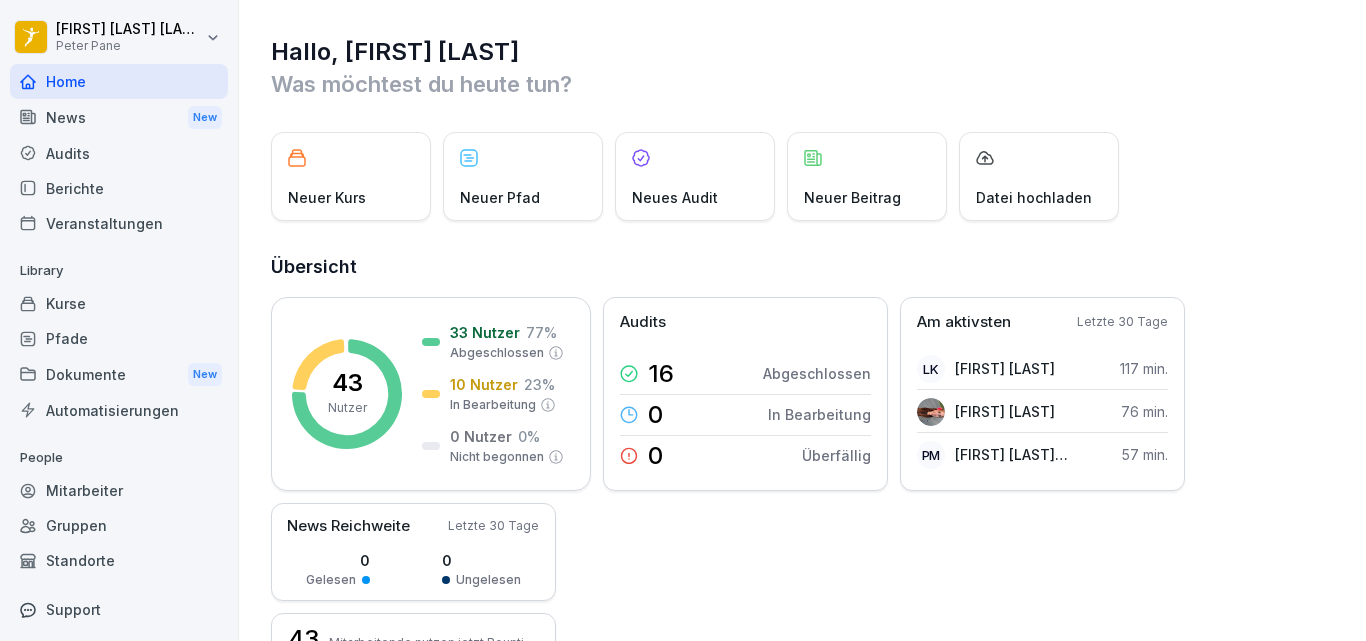 click on "Berichte" at bounding box center [119, 188] 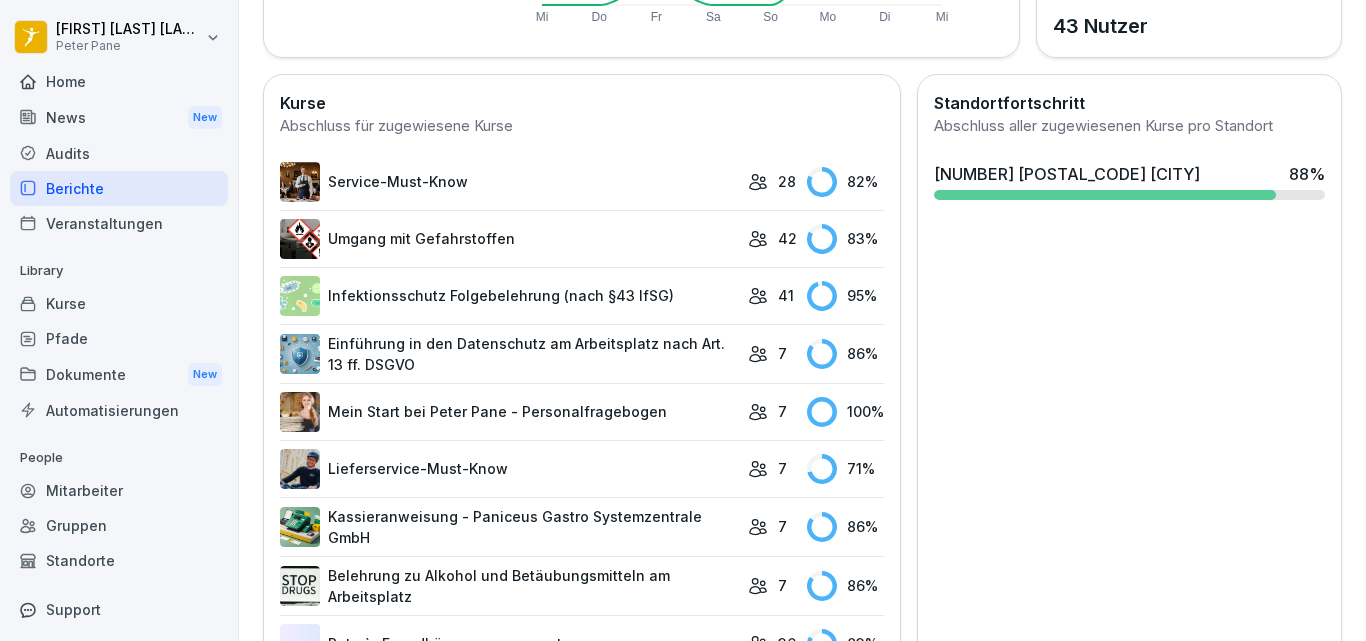 scroll, scrollTop: 513, scrollLeft: 0, axis: vertical 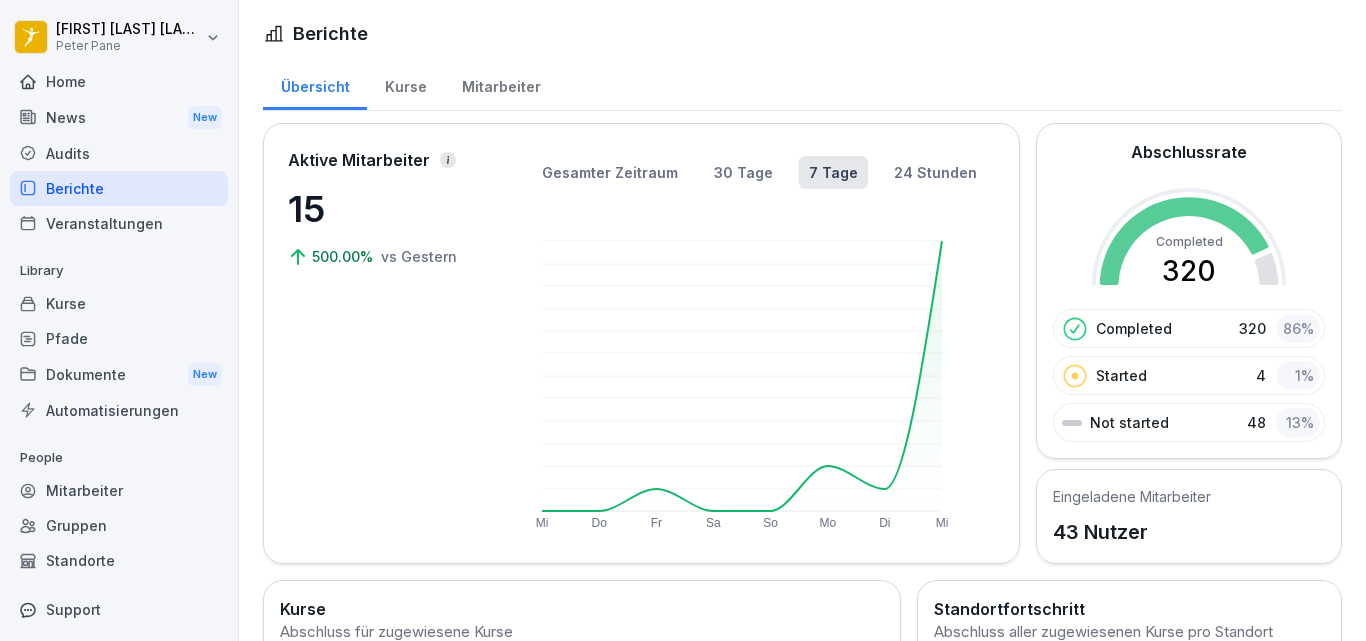 click on "Mitarbeiter" at bounding box center [119, 490] 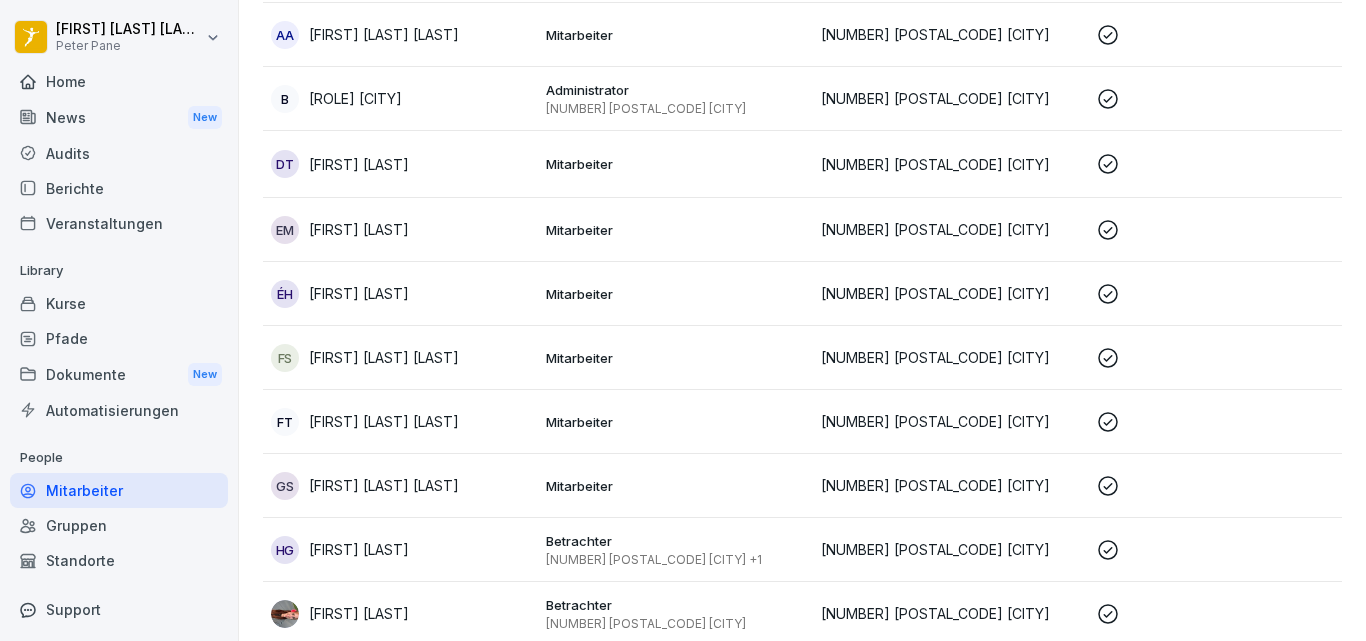 scroll, scrollTop: 360, scrollLeft: 0, axis: vertical 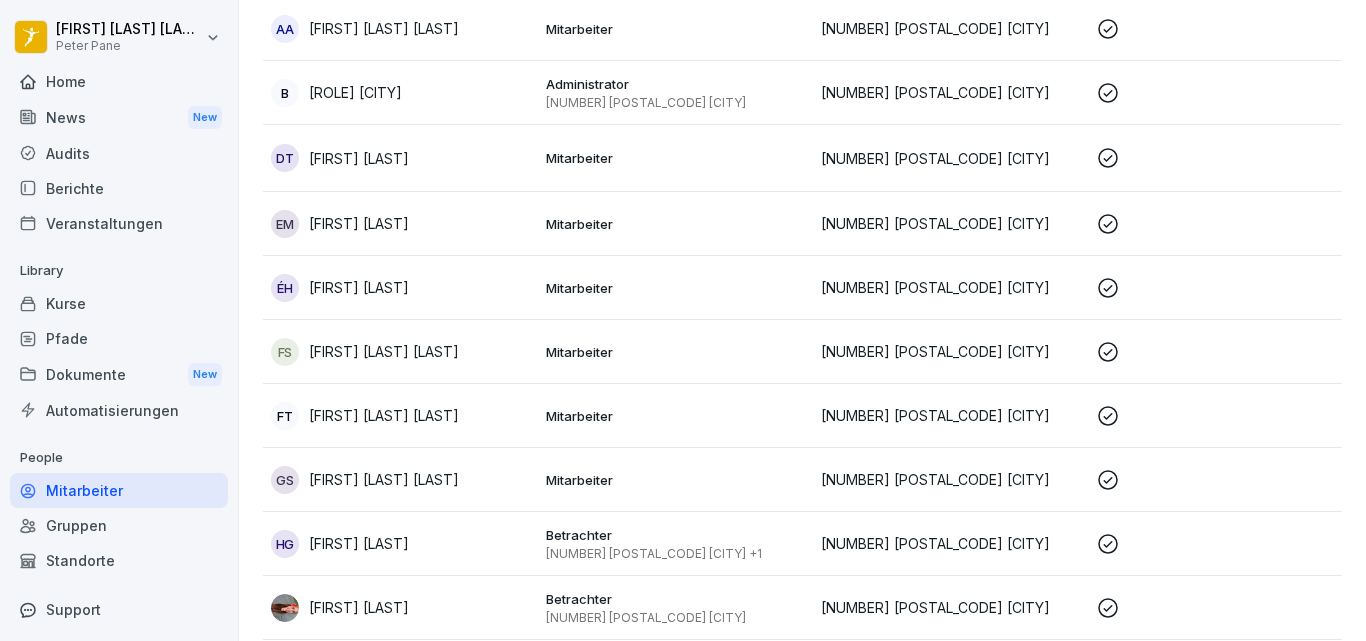click on "Mitarbeiter" at bounding box center [675, 288] 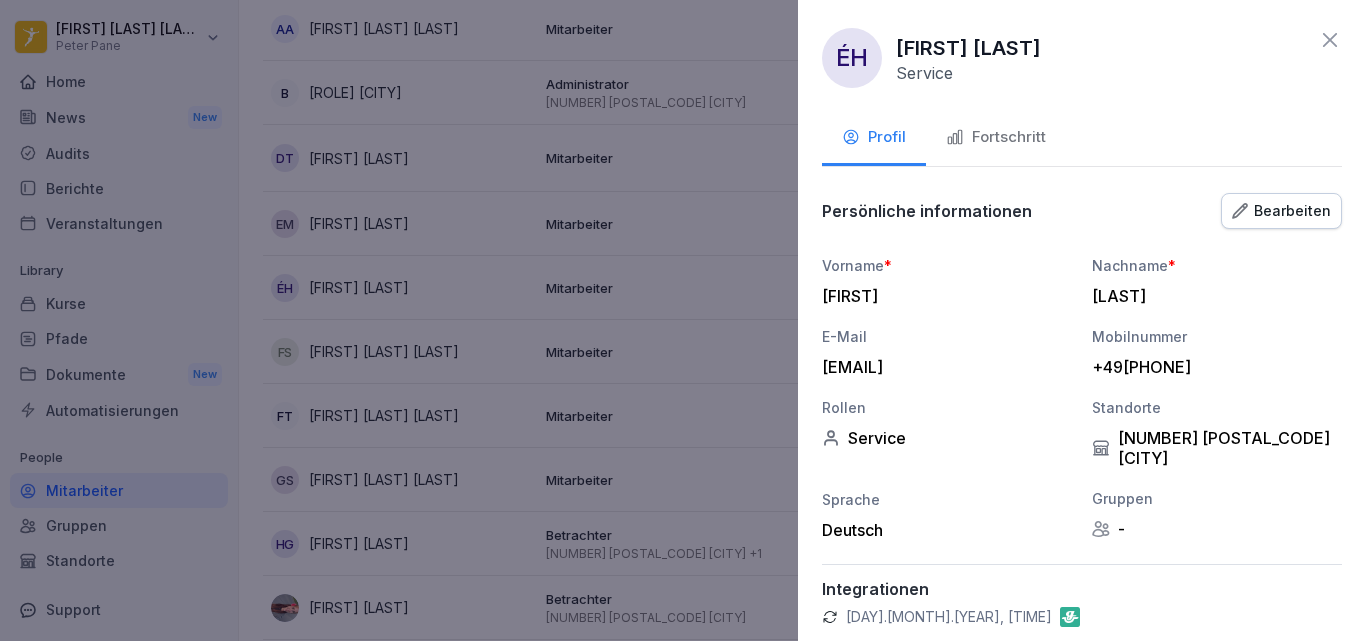 click on "Fortschritt" at bounding box center [996, 137] 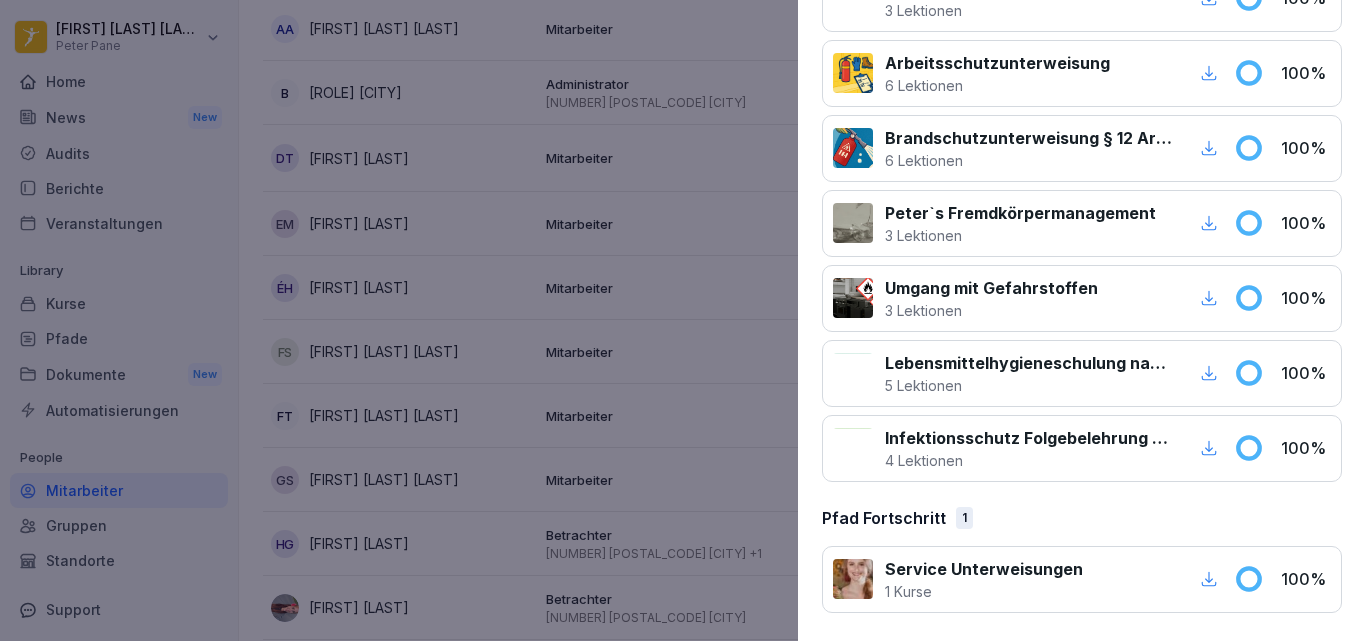 scroll, scrollTop: 0, scrollLeft: 0, axis: both 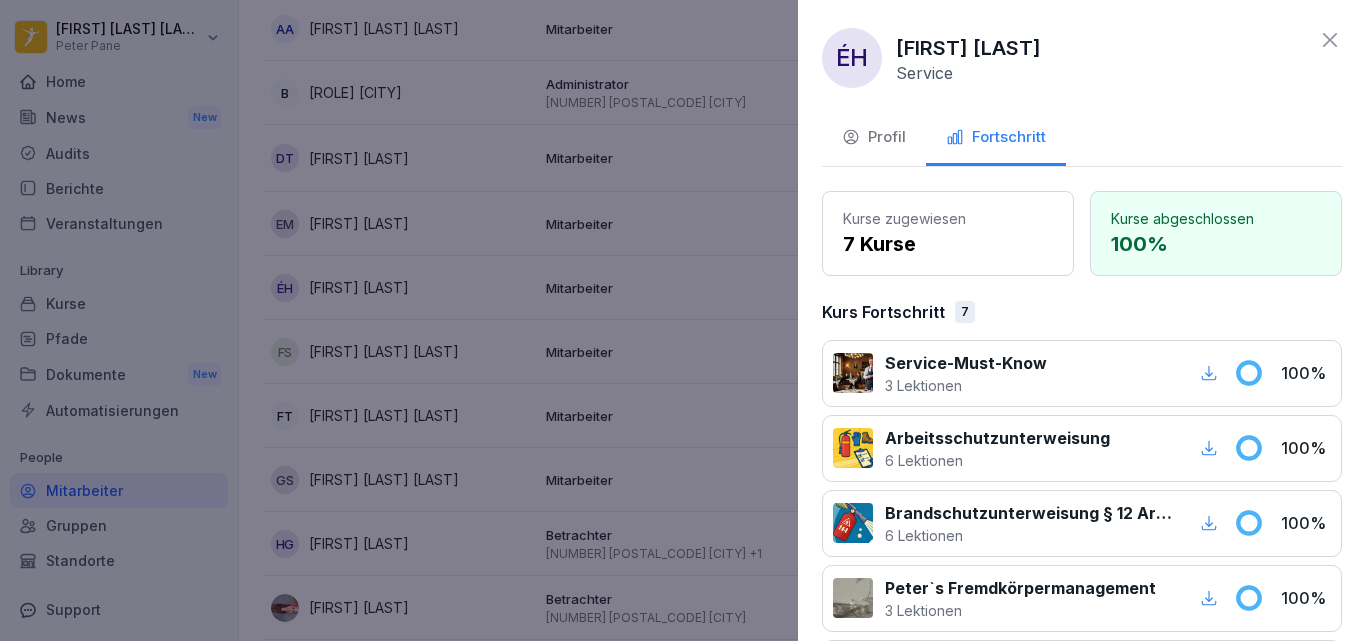 click 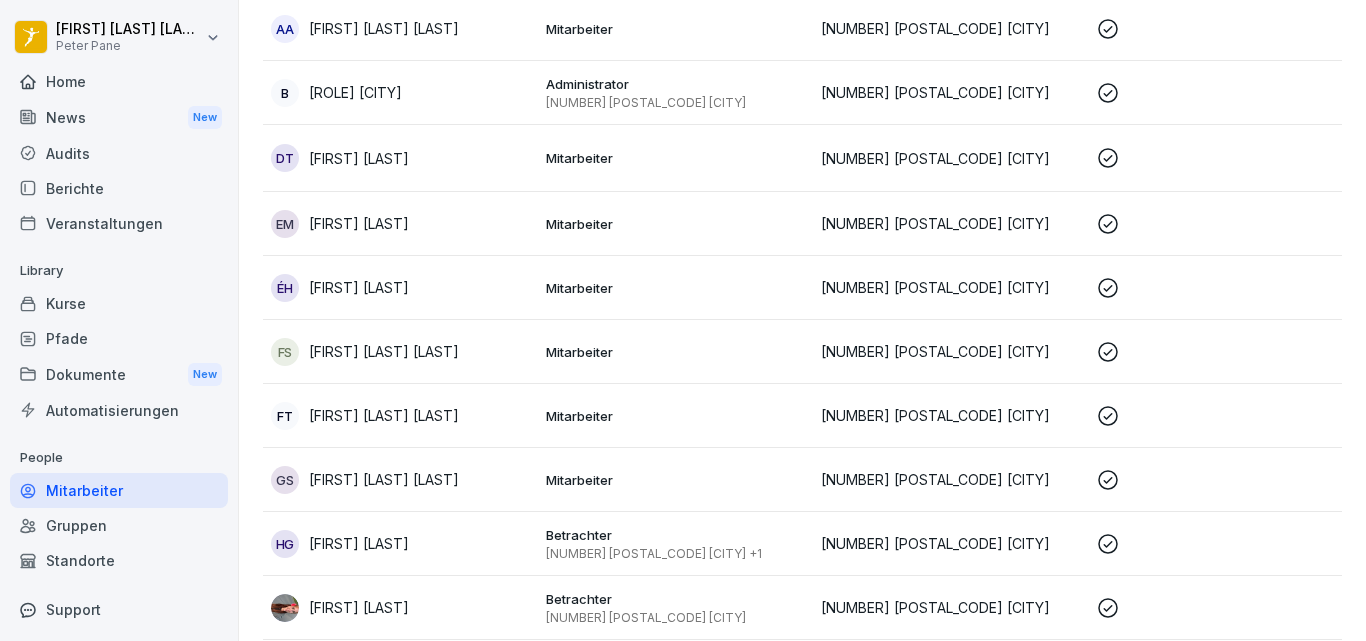 click on "Mitarbeiter" at bounding box center [675, 416] 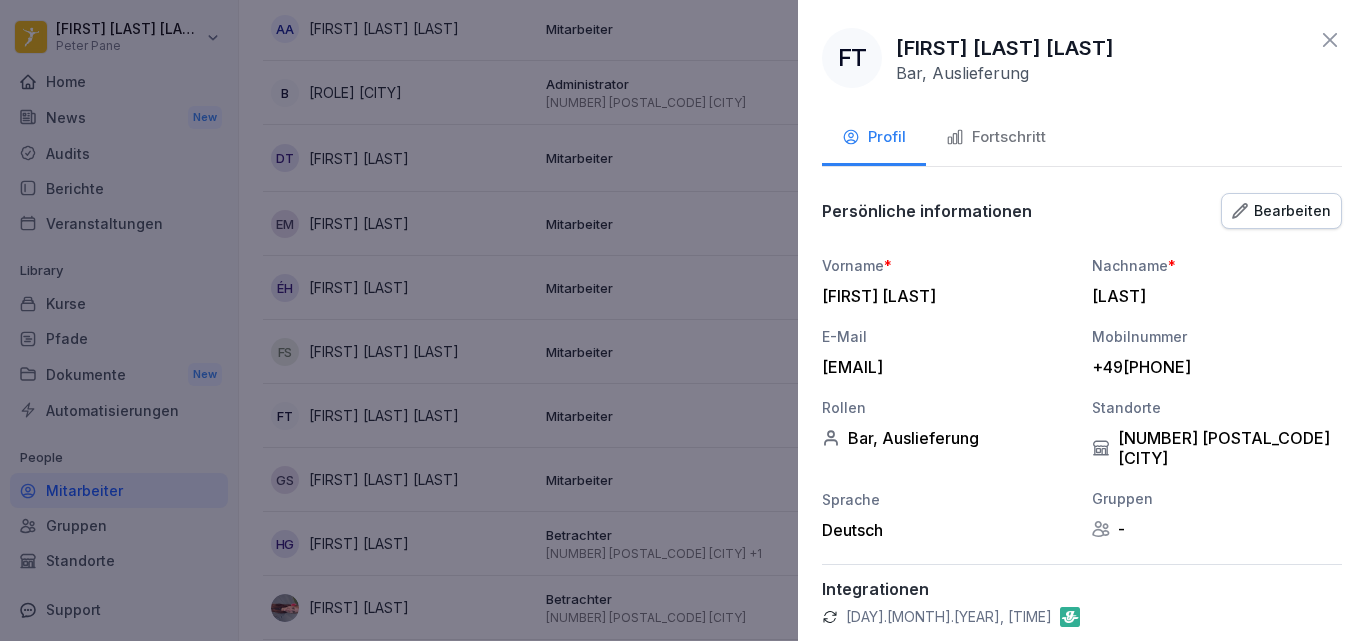 click on "Fortschritt" at bounding box center [996, 137] 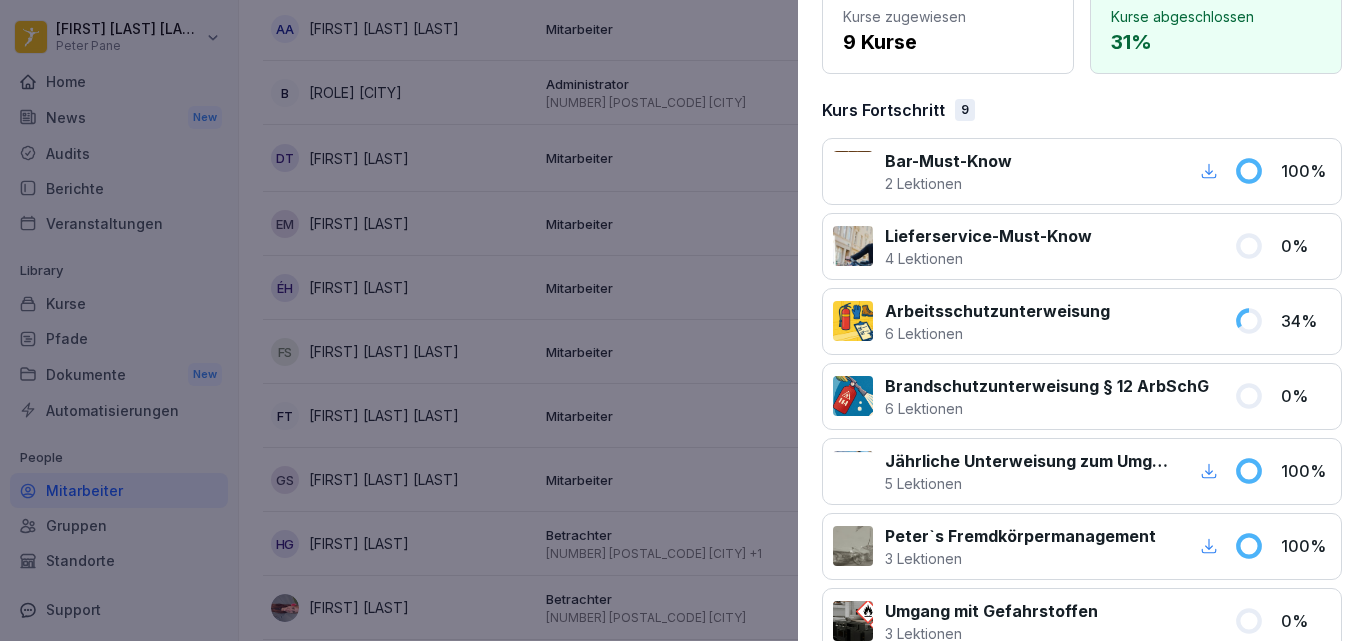 scroll, scrollTop: 0, scrollLeft: 0, axis: both 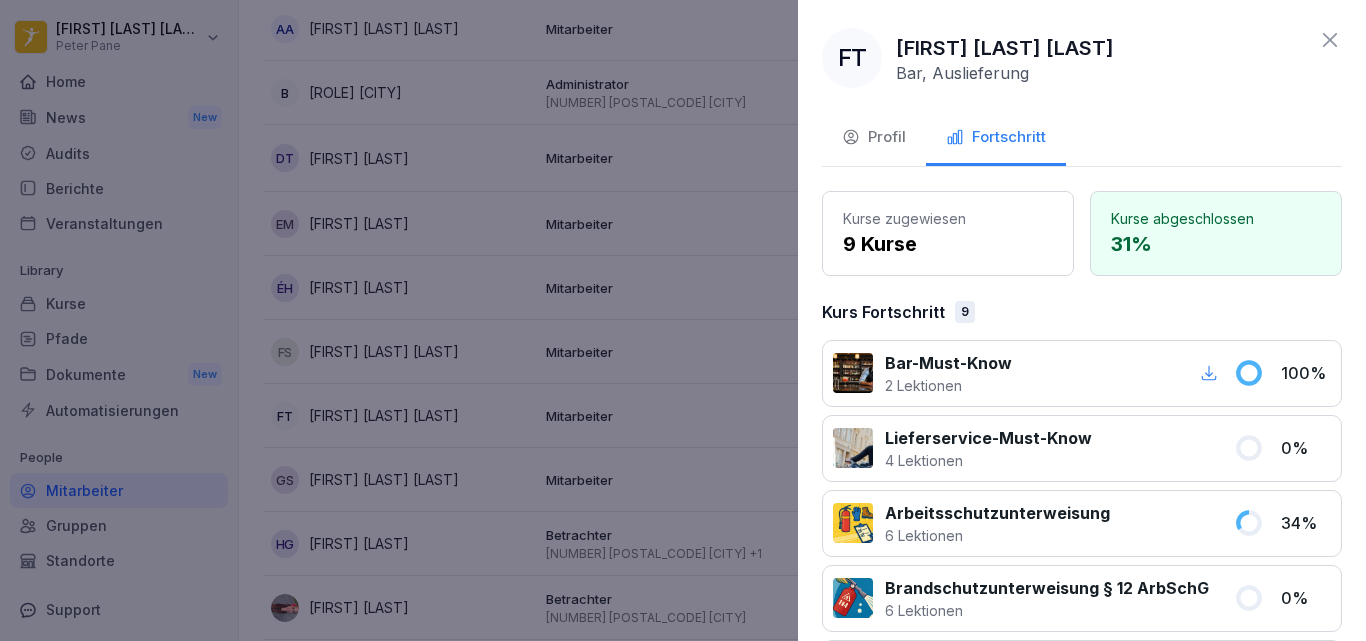 click on "Profil" at bounding box center (874, 137) 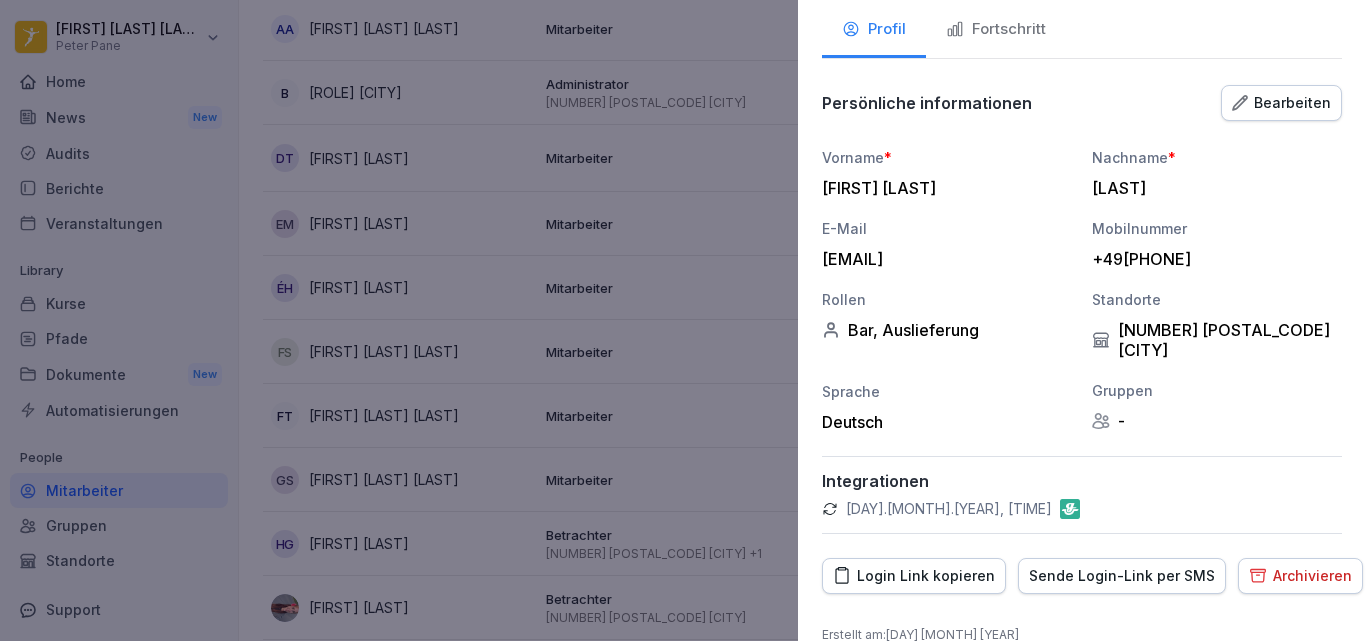 scroll, scrollTop: 119, scrollLeft: 0, axis: vertical 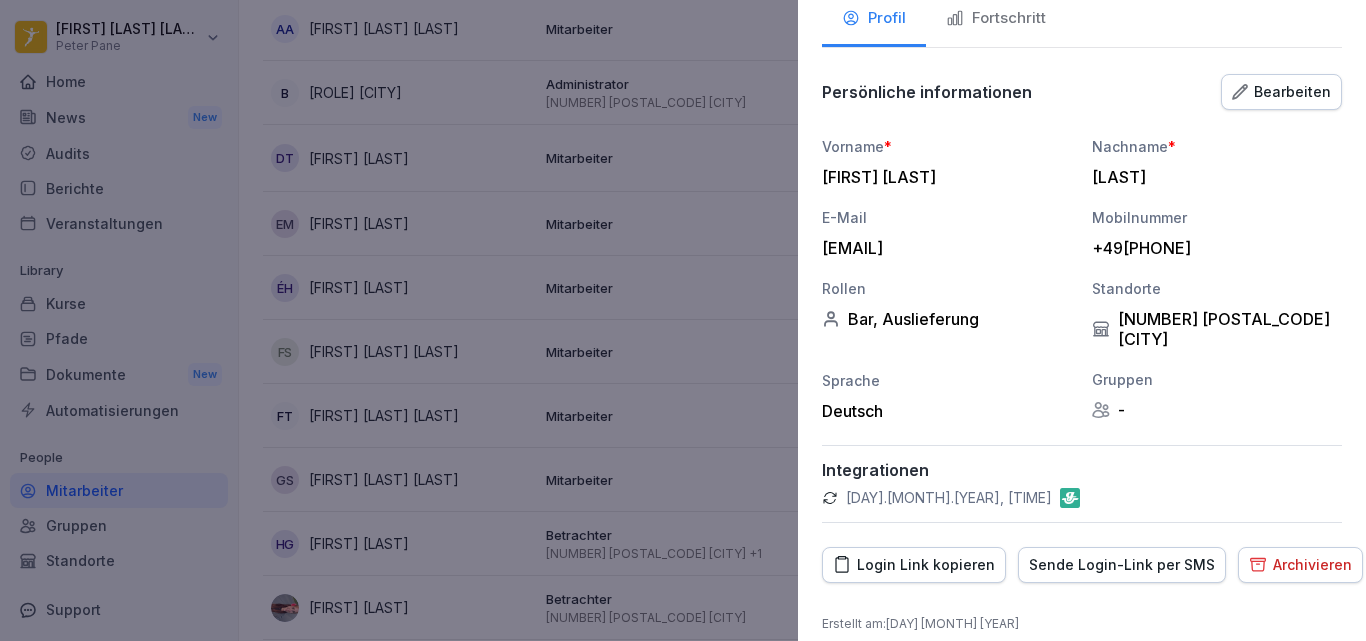 click on "Login Link kopieren" at bounding box center [914, 565] 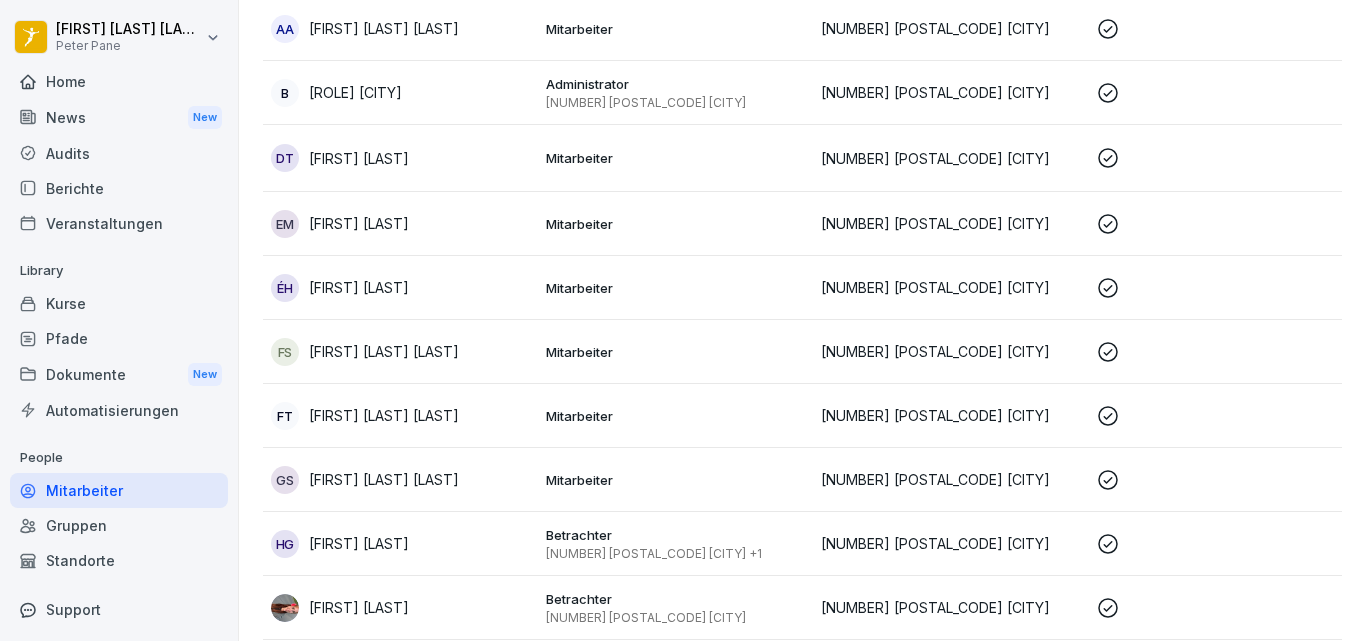 click on "Berichte" at bounding box center (119, 188) 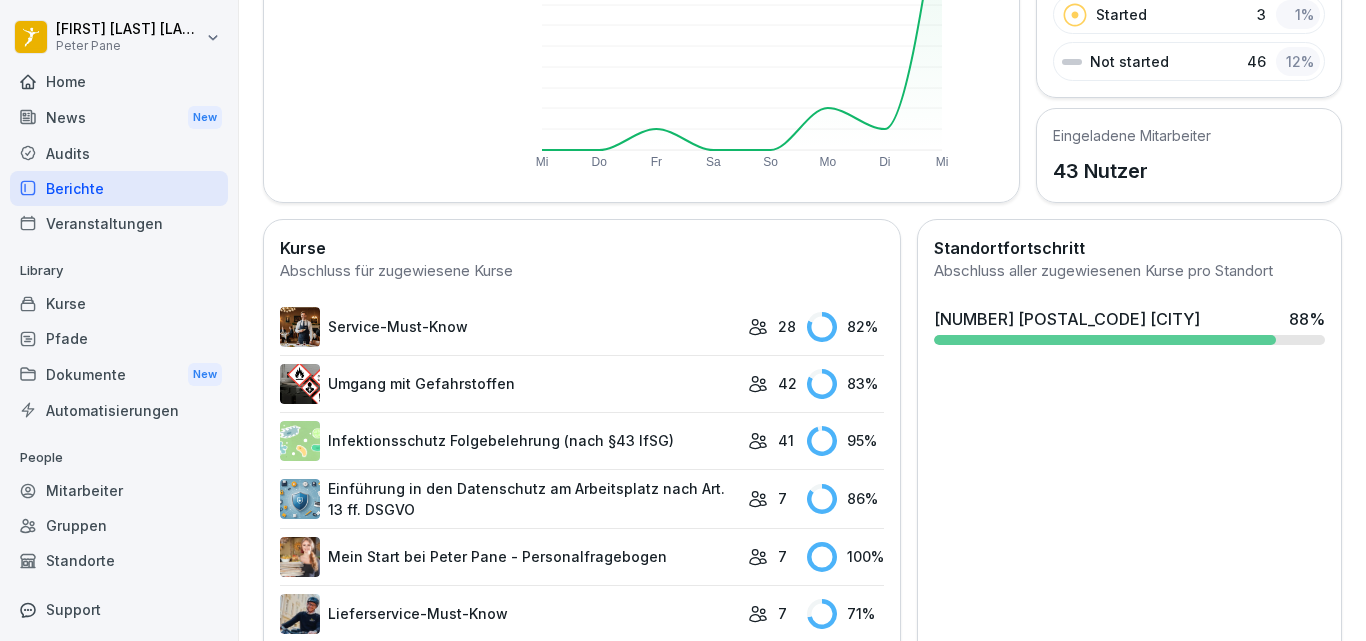 scroll, scrollTop: 363, scrollLeft: 0, axis: vertical 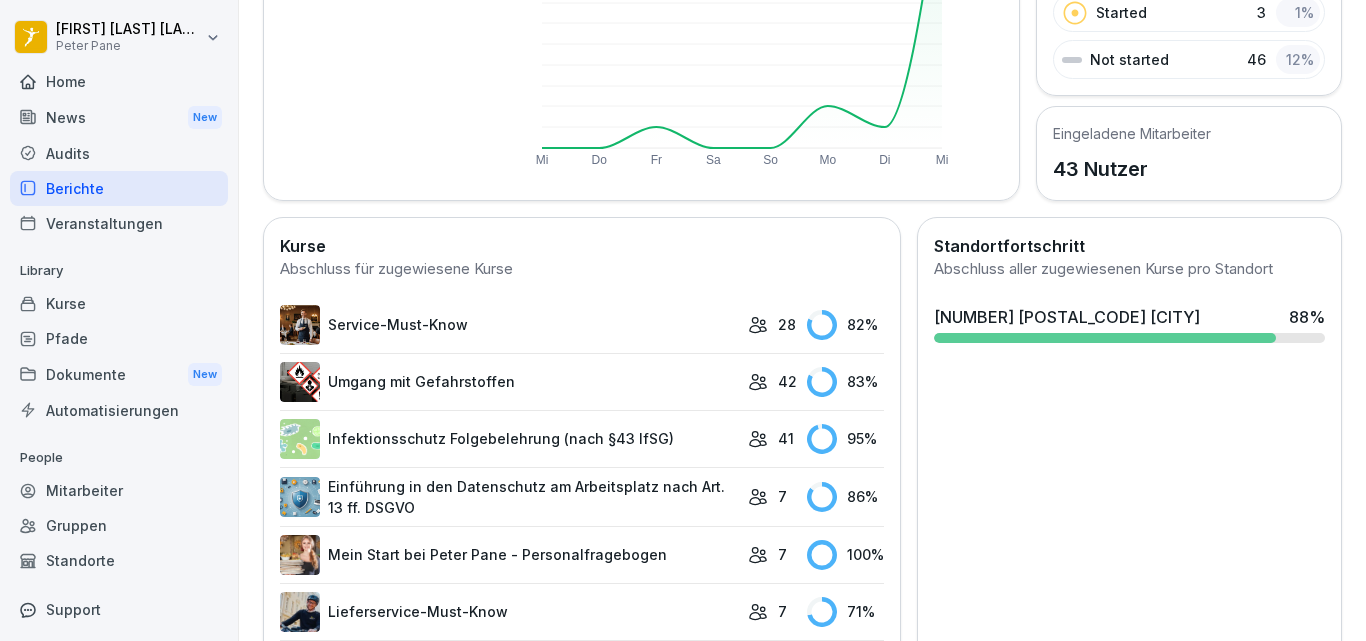 click on "Mitarbeiter" at bounding box center (119, 490) 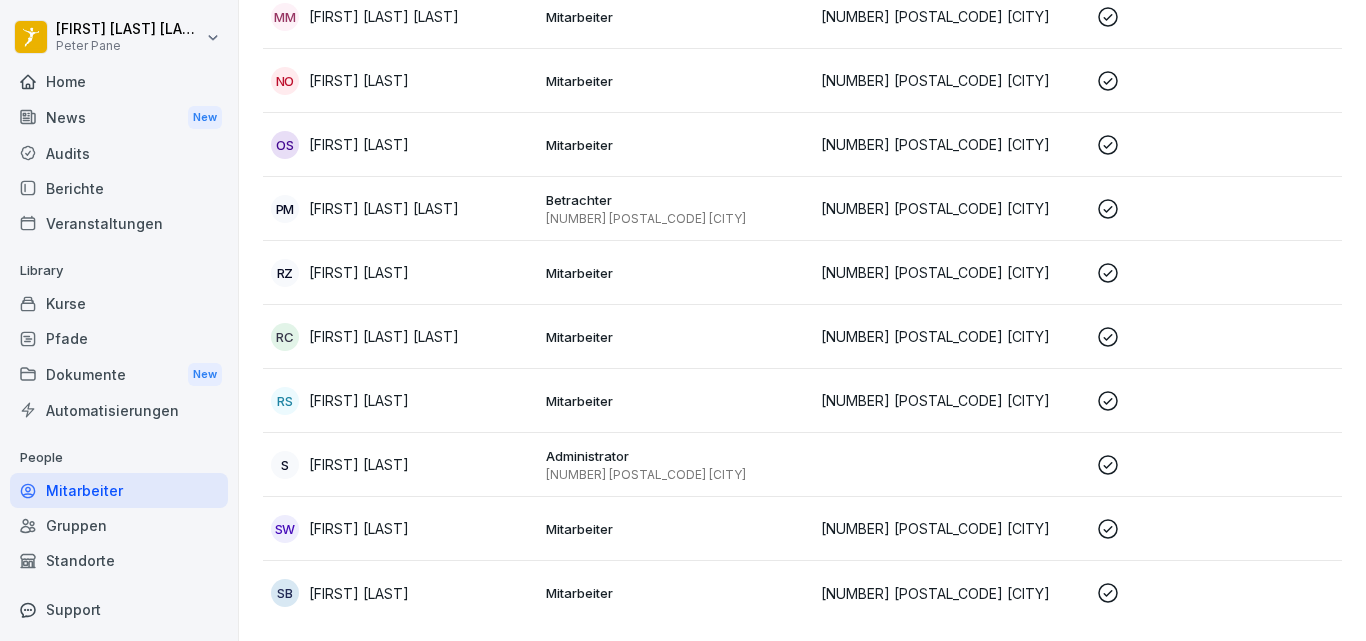 scroll, scrollTop: 2395, scrollLeft: 0, axis: vertical 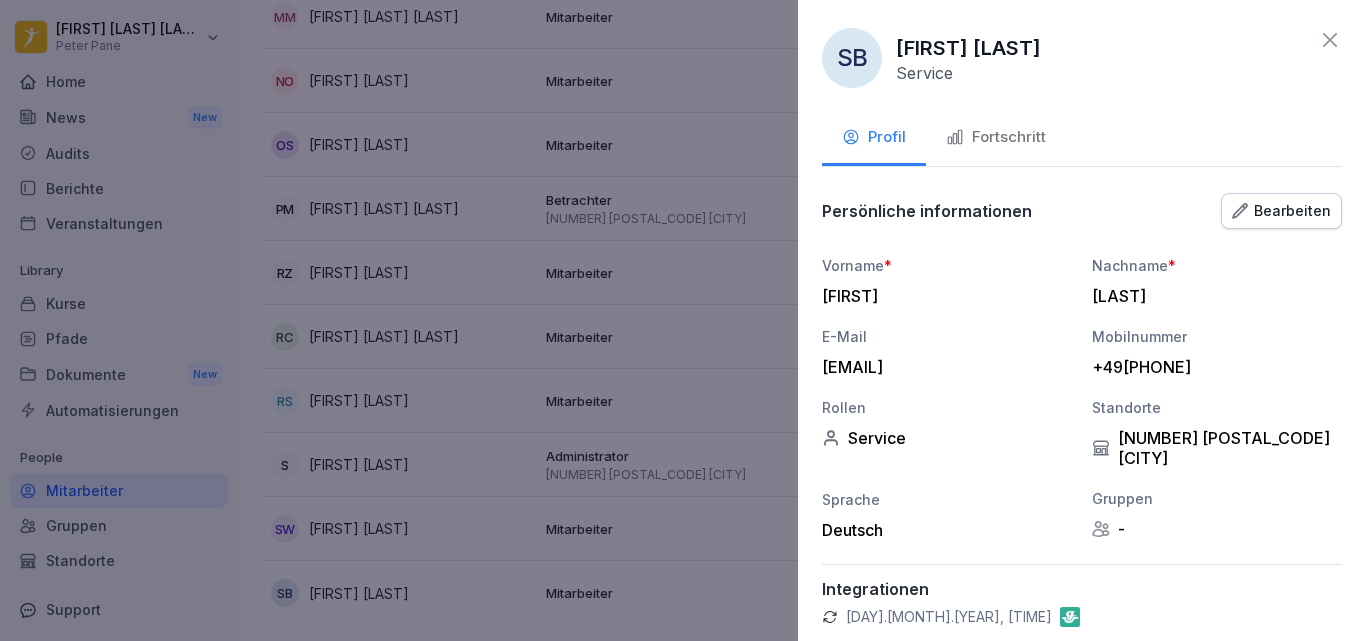 click on "Fortschritt" at bounding box center [996, 137] 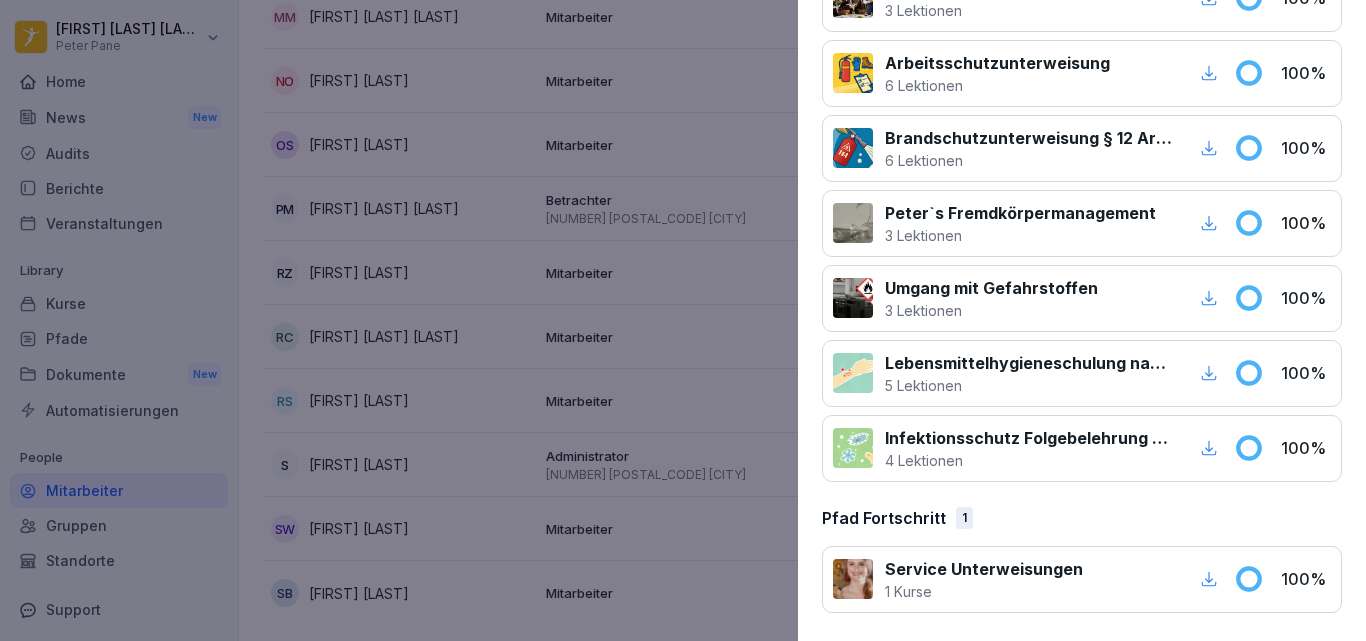 scroll, scrollTop: 0, scrollLeft: 0, axis: both 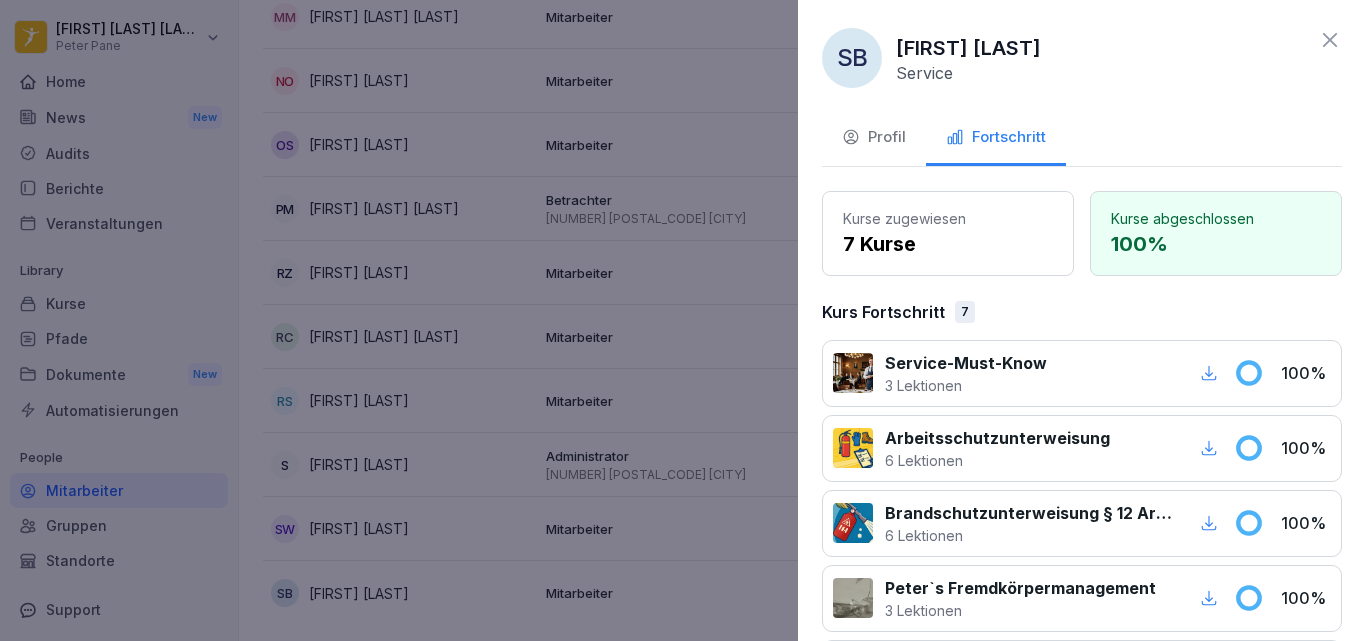 click 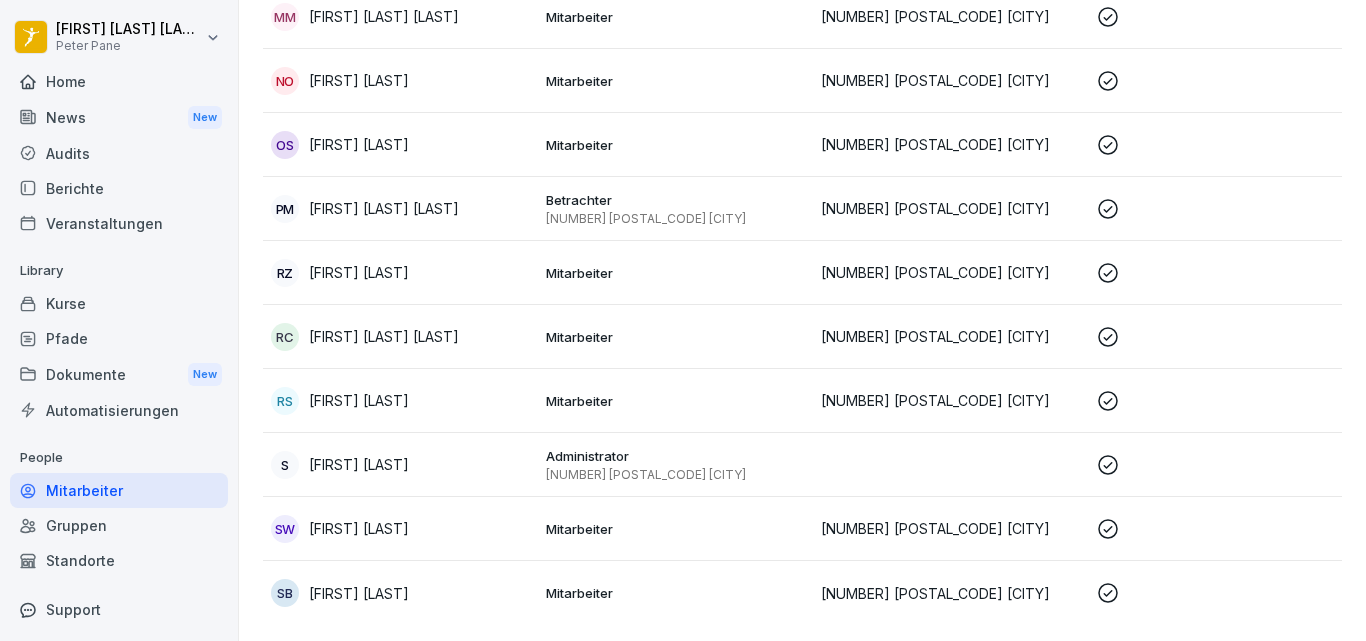 click on "Mitarbeiter" at bounding box center (675, 529) 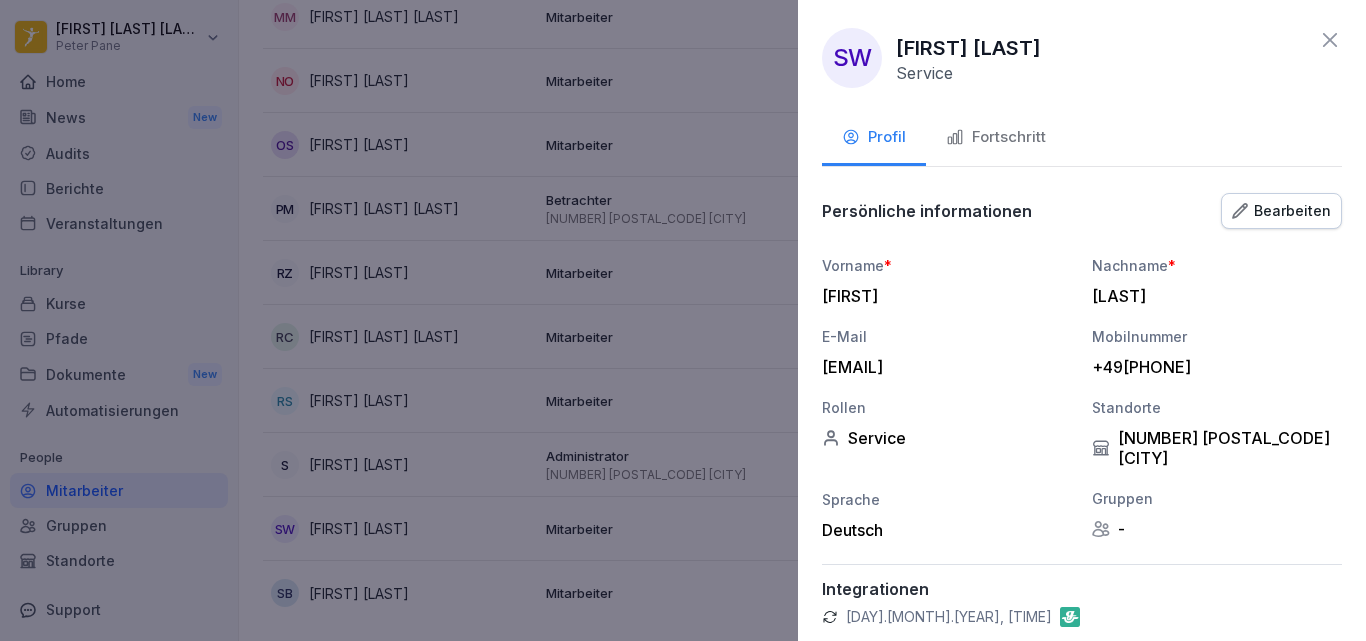 click on "Fortschritt" at bounding box center [996, 139] 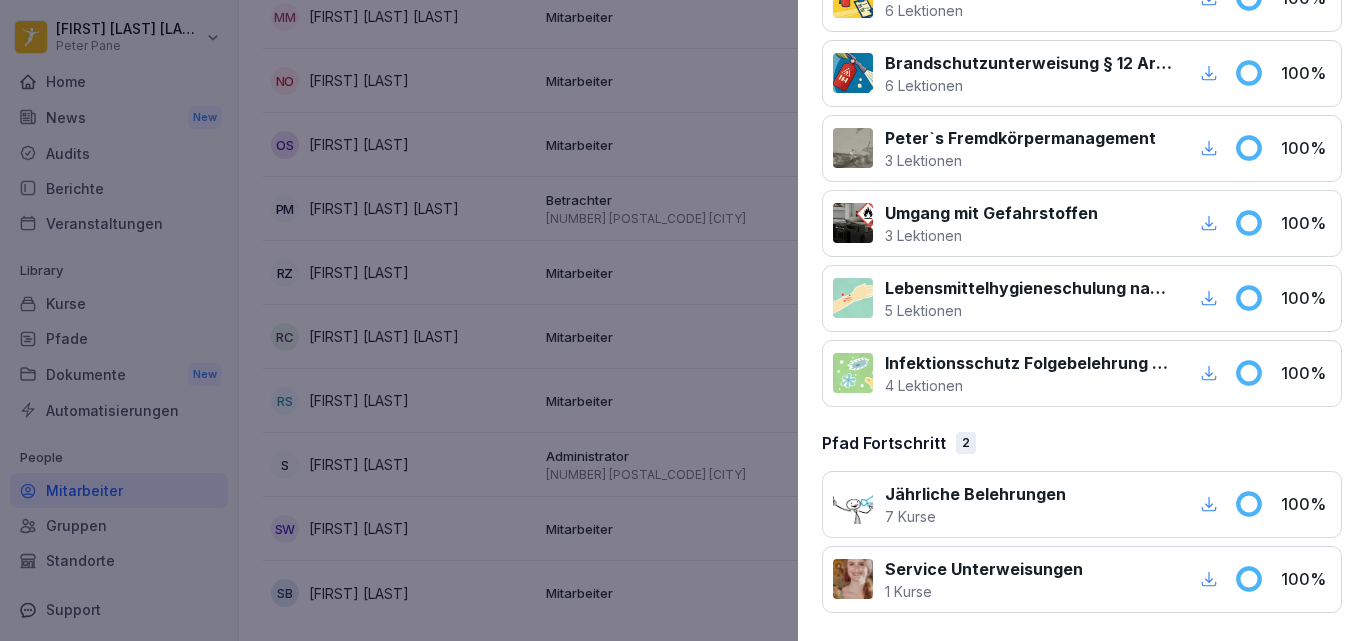 scroll, scrollTop: 0, scrollLeft: 0, axis: both 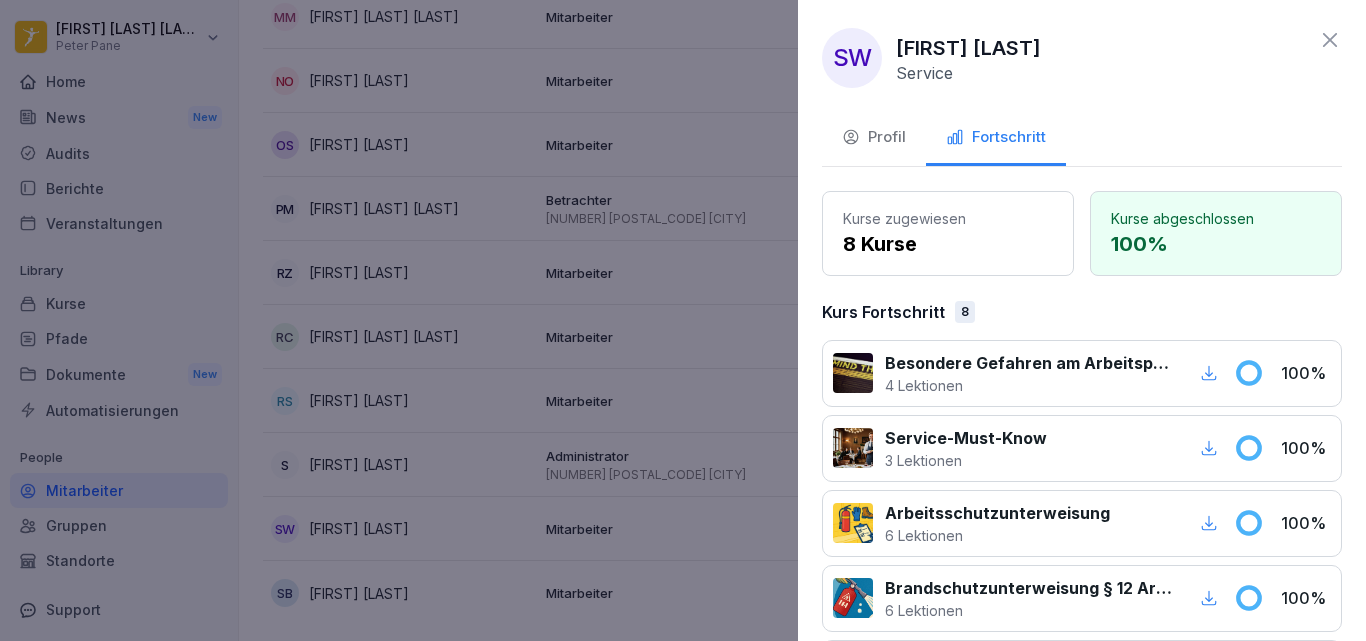 click 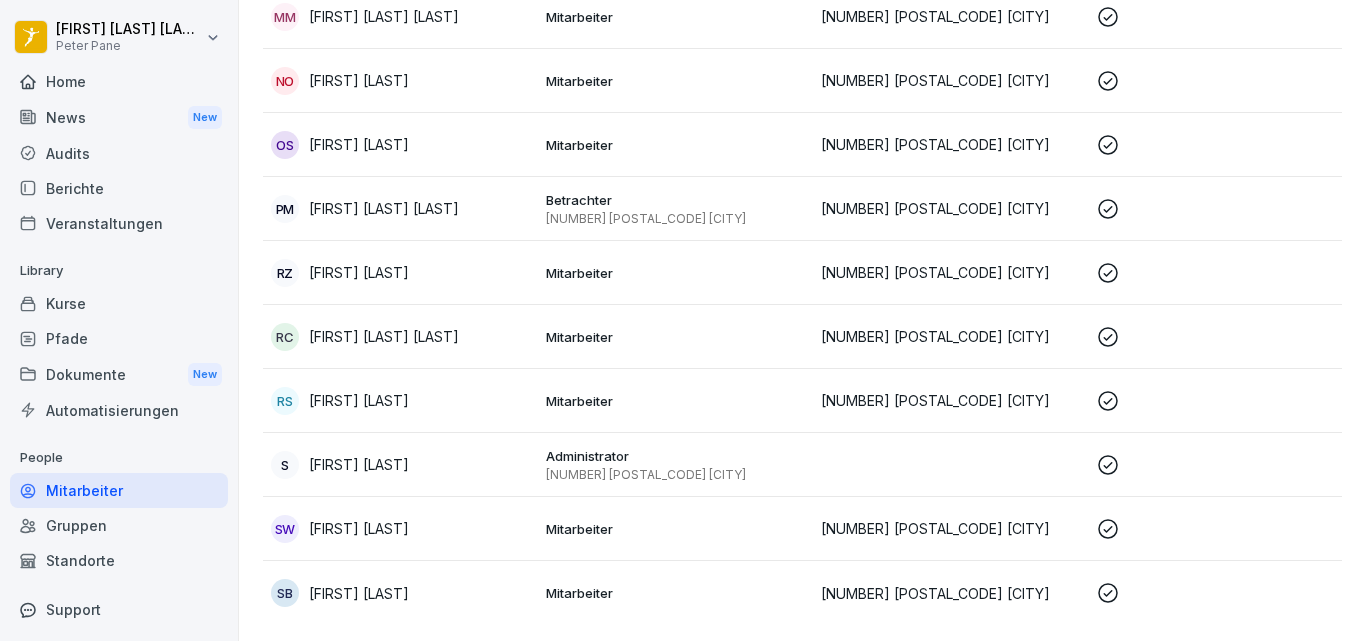 click on "Mitarbeiter" at bounding box center [675, 273] 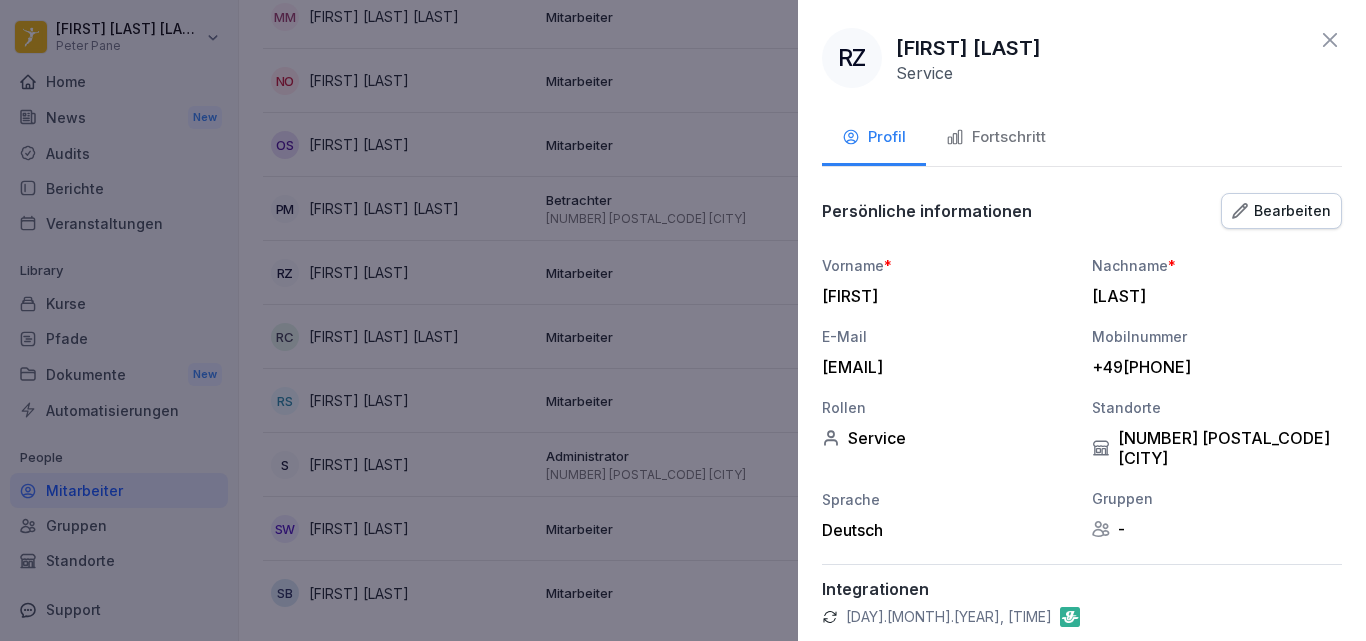 click on "Fortschritt" at bounding box center [996, 139] 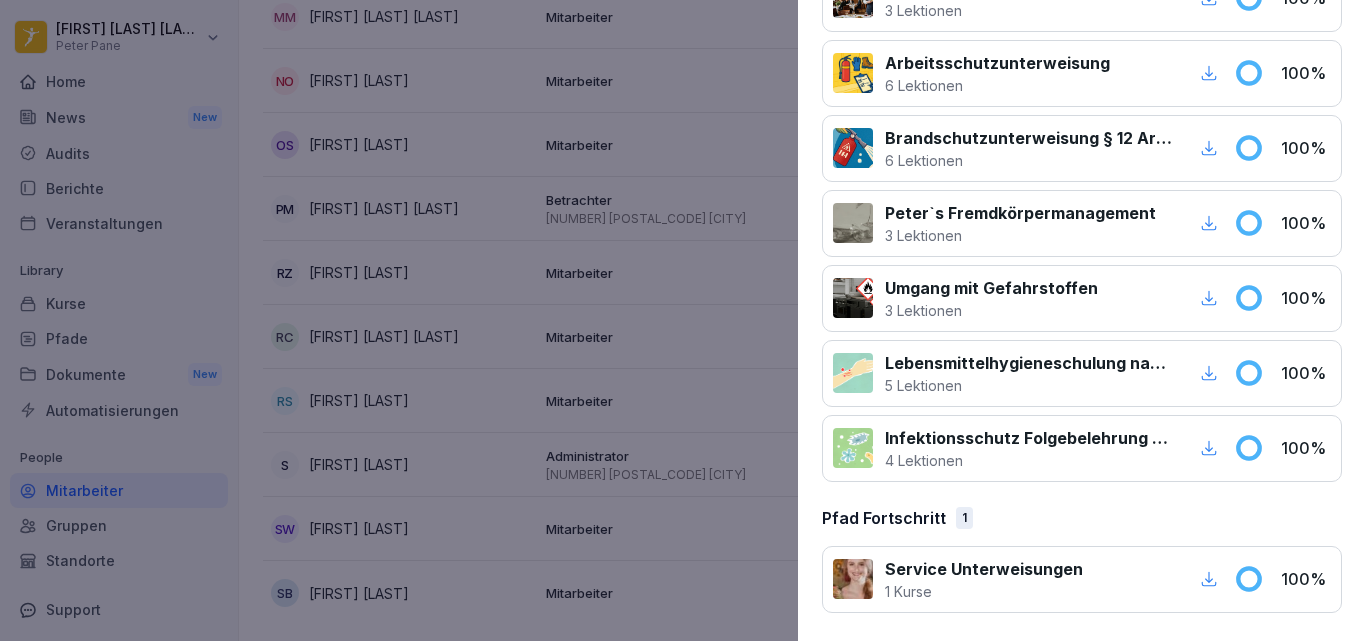 scroll, scrollTop: 0, scrollLeft: 0, axis: both 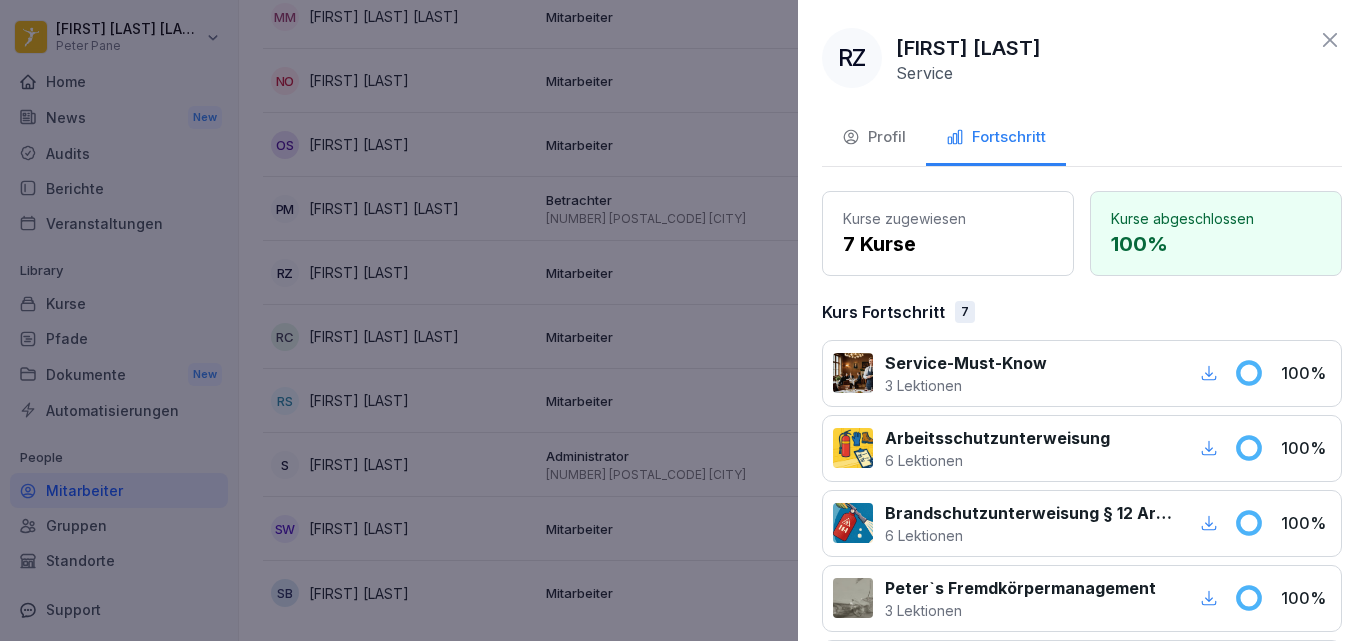 click 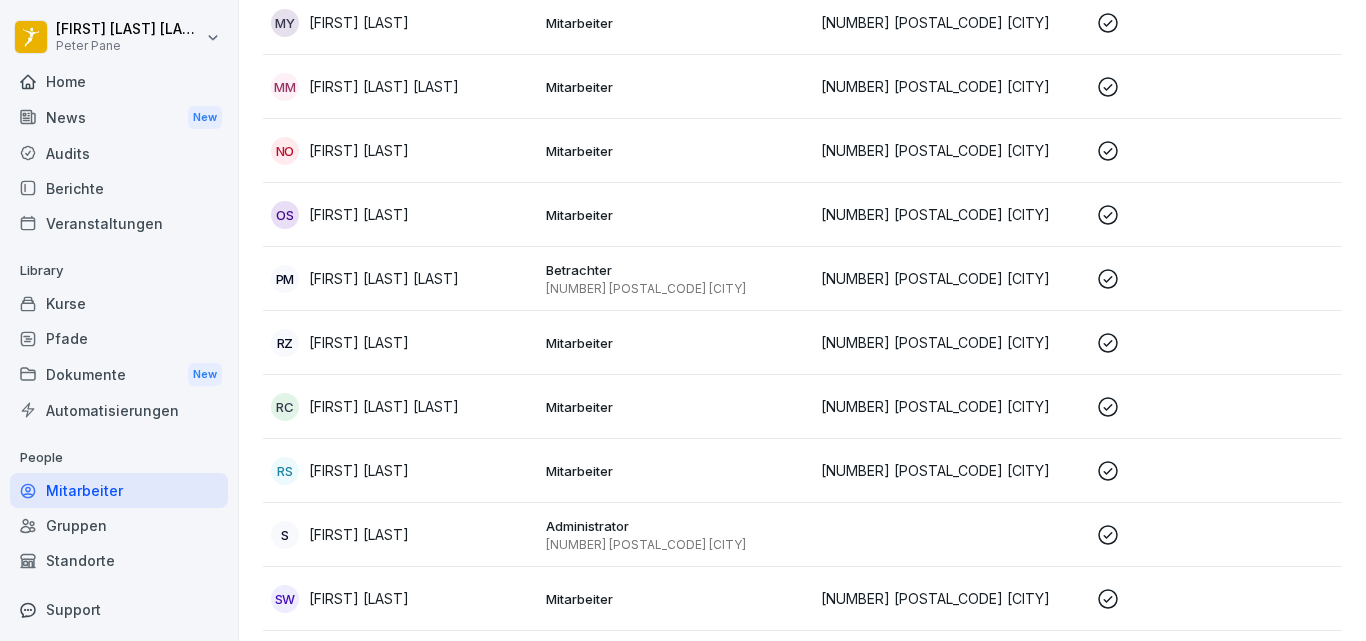 scroll, scrollTop: 2268, scrollLeft: 0, axis: vertical 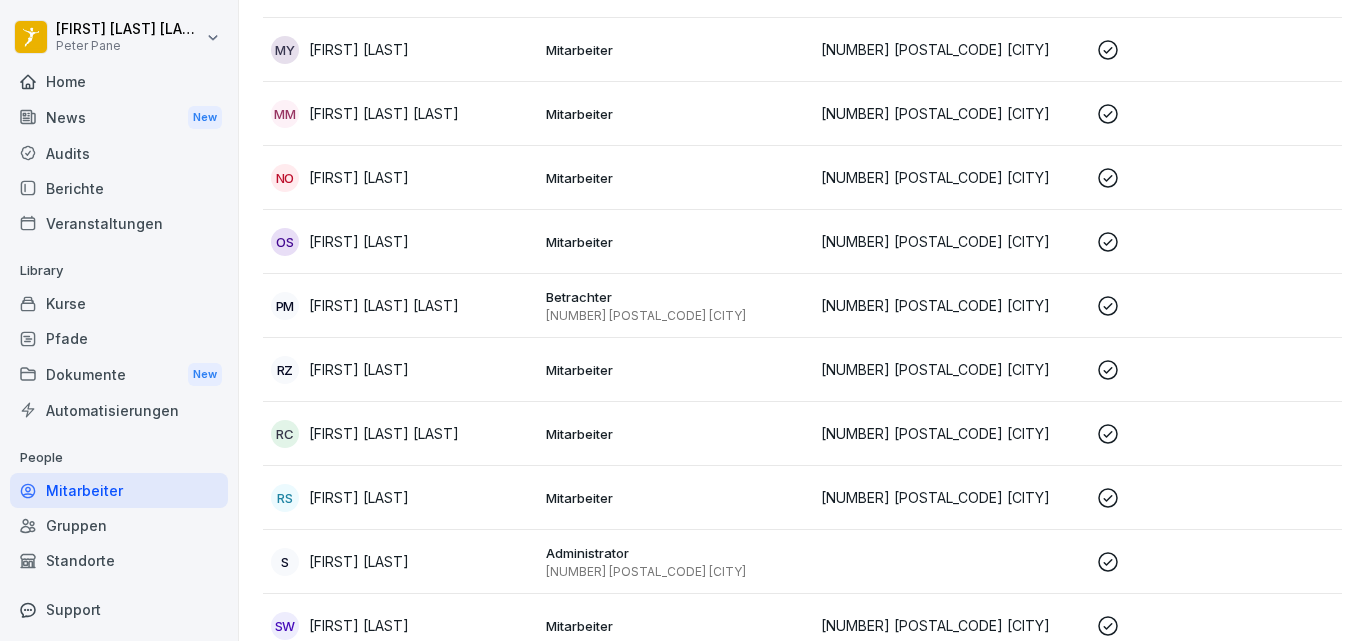 click on "Mitarbeiter" at bounding box center [675, 178] 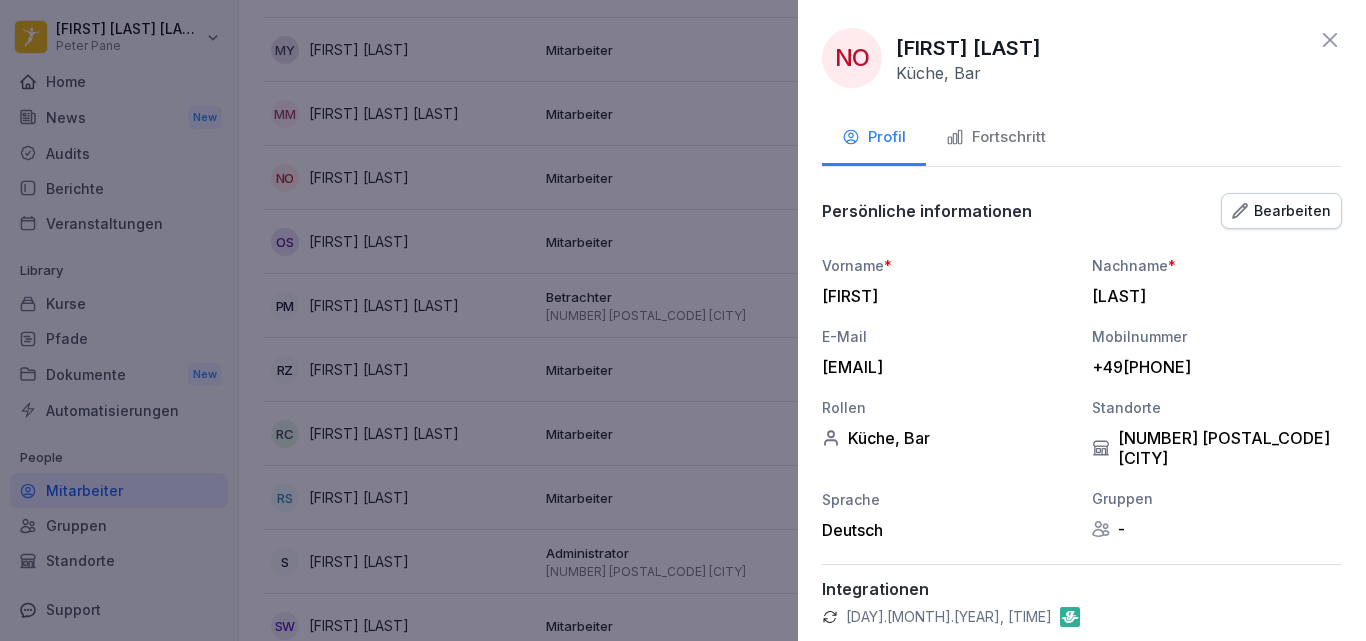 click on "Fortschritt" at bounding box center [996, 137] 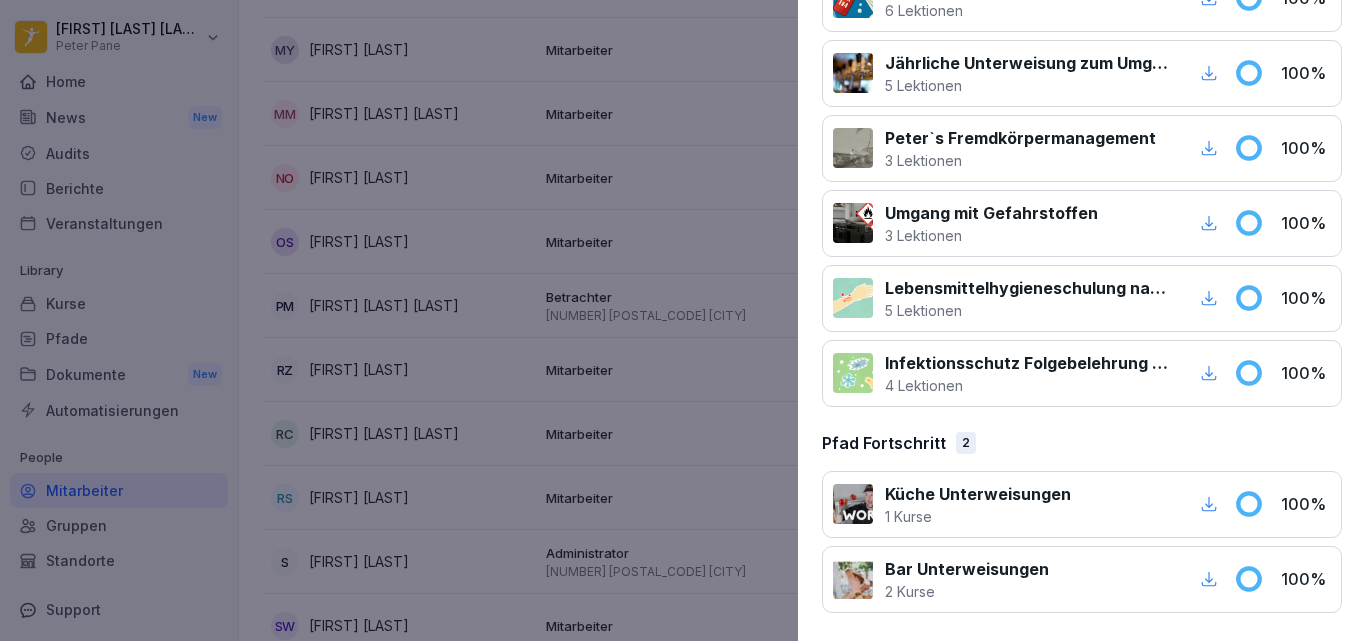 scroll, scrollTop: 0, scrollLeft: 0, axis: both 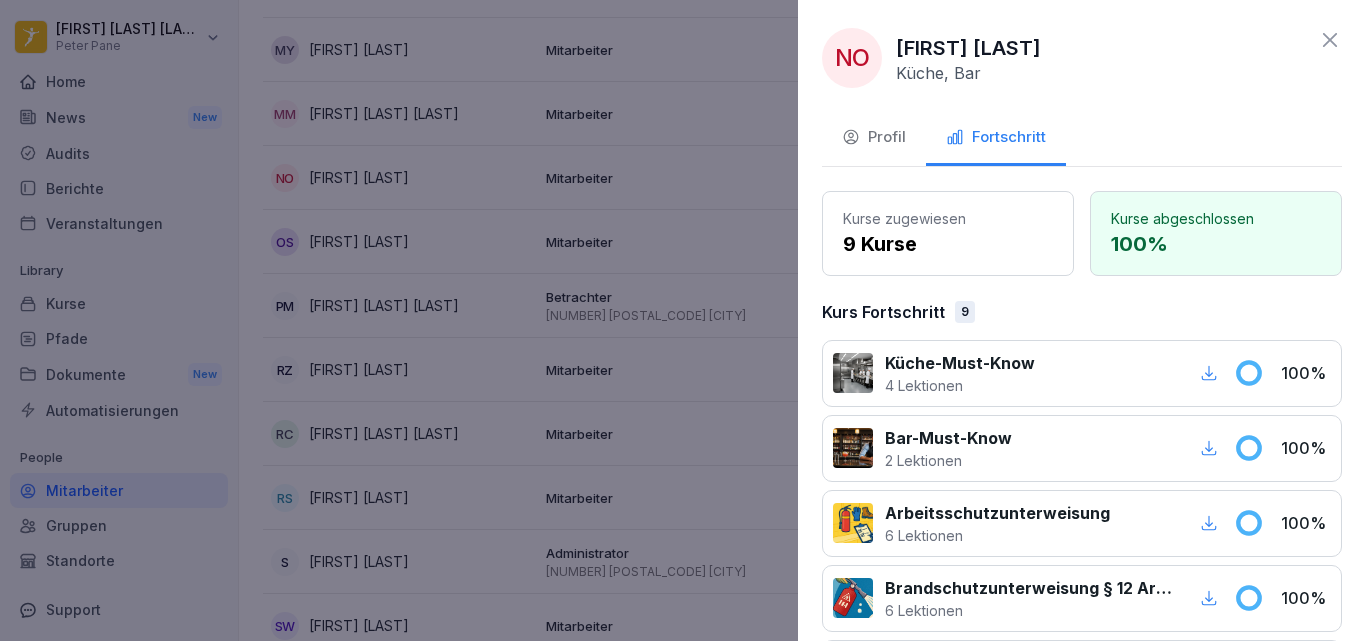 drag, startPoint x: 1307, startPoint y: 54, endPoint x: 1318, endPoint y: 31, distance: 25.495098 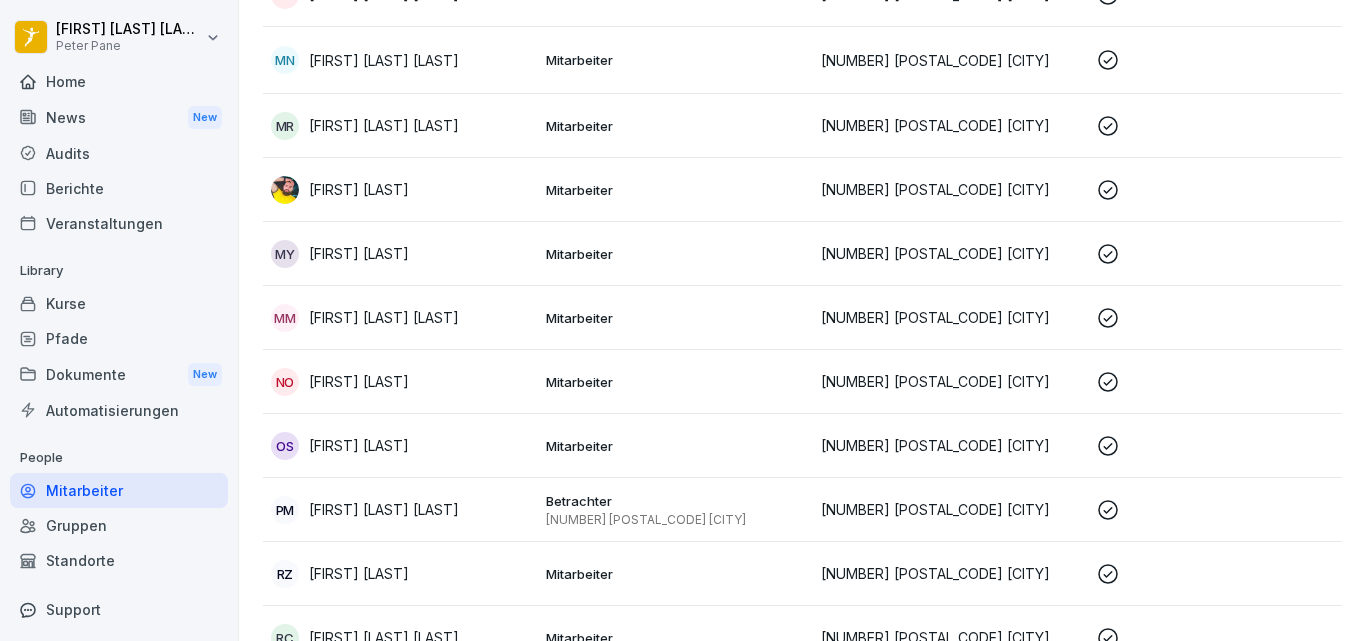scroll, scrollTop: 2062, scrollLeft: 0, axis: vertical 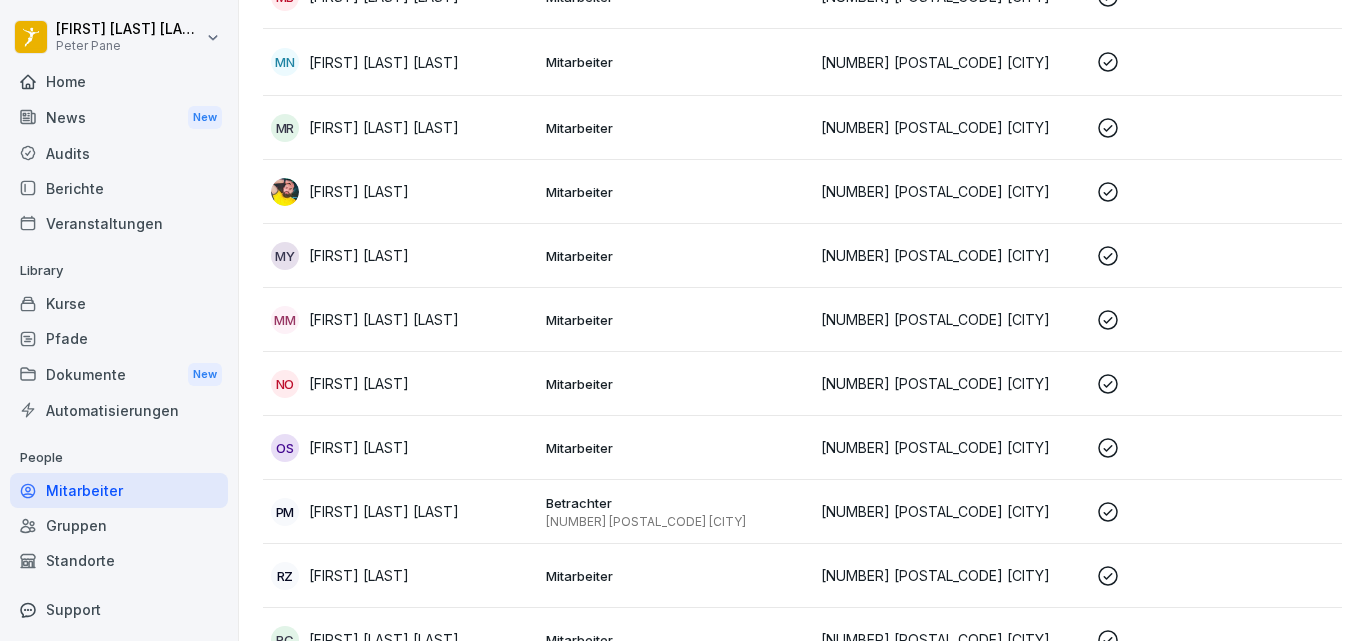 click on "Mitarbeiter" at bounding box center [675, 256] 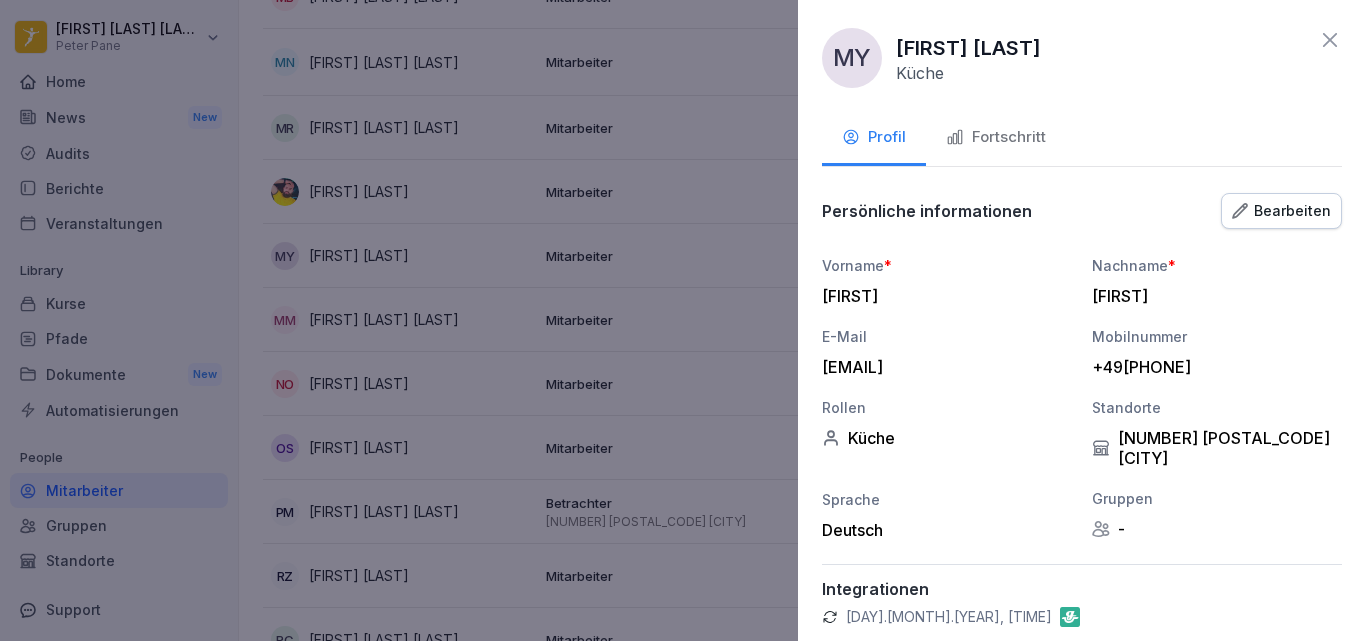 click on "Fortschritt" at bounding box center [996, 137] 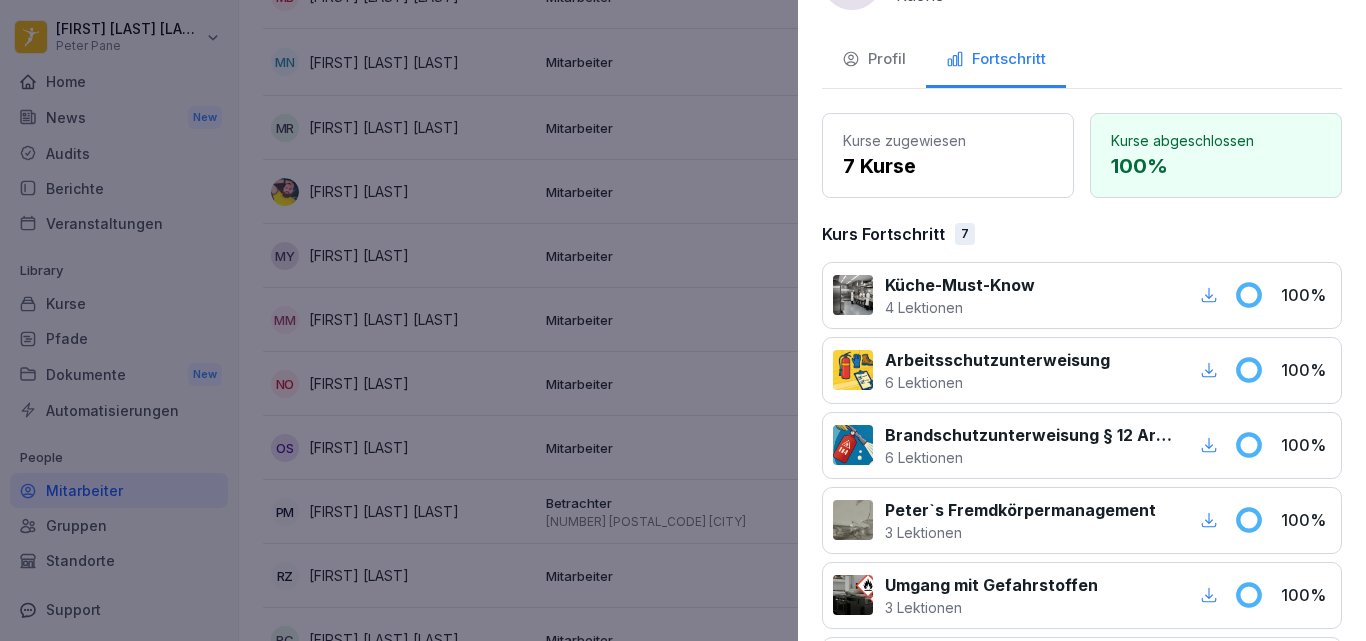 scroll, scrollTop: 0, scrollLeft: 0, axis: both 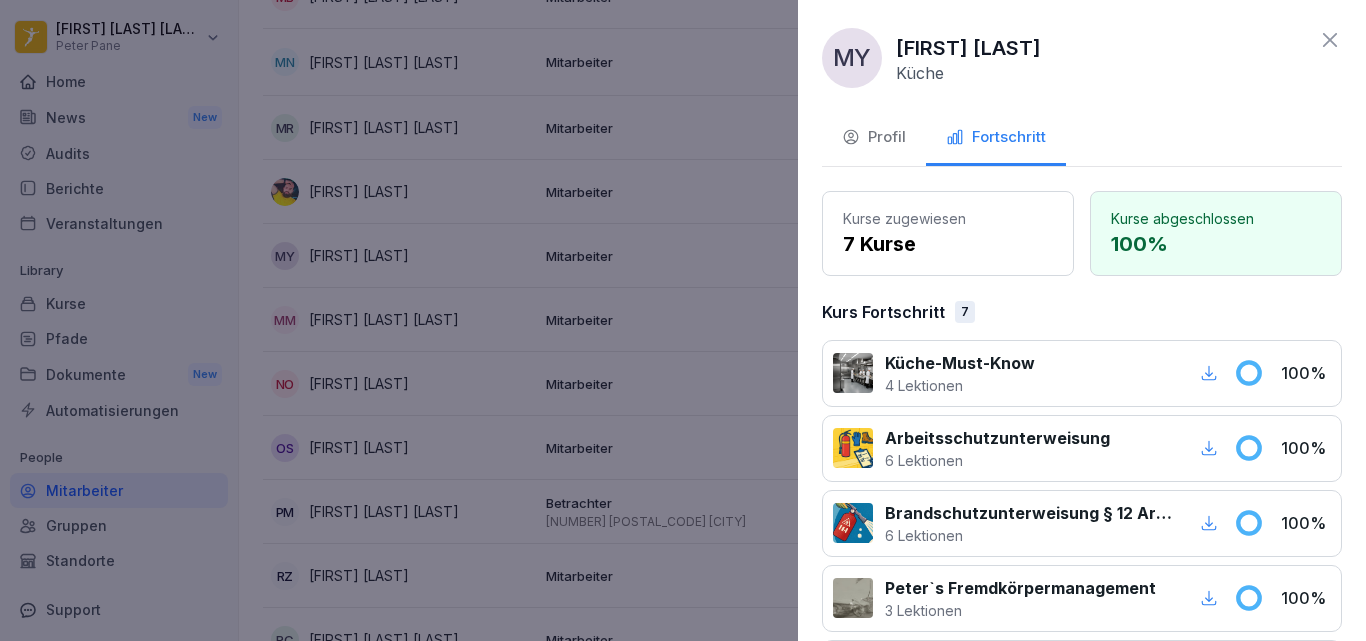 click on "[INITIALS] [FIRST] [LAST] Küche" at bounding box center [1082, 58] 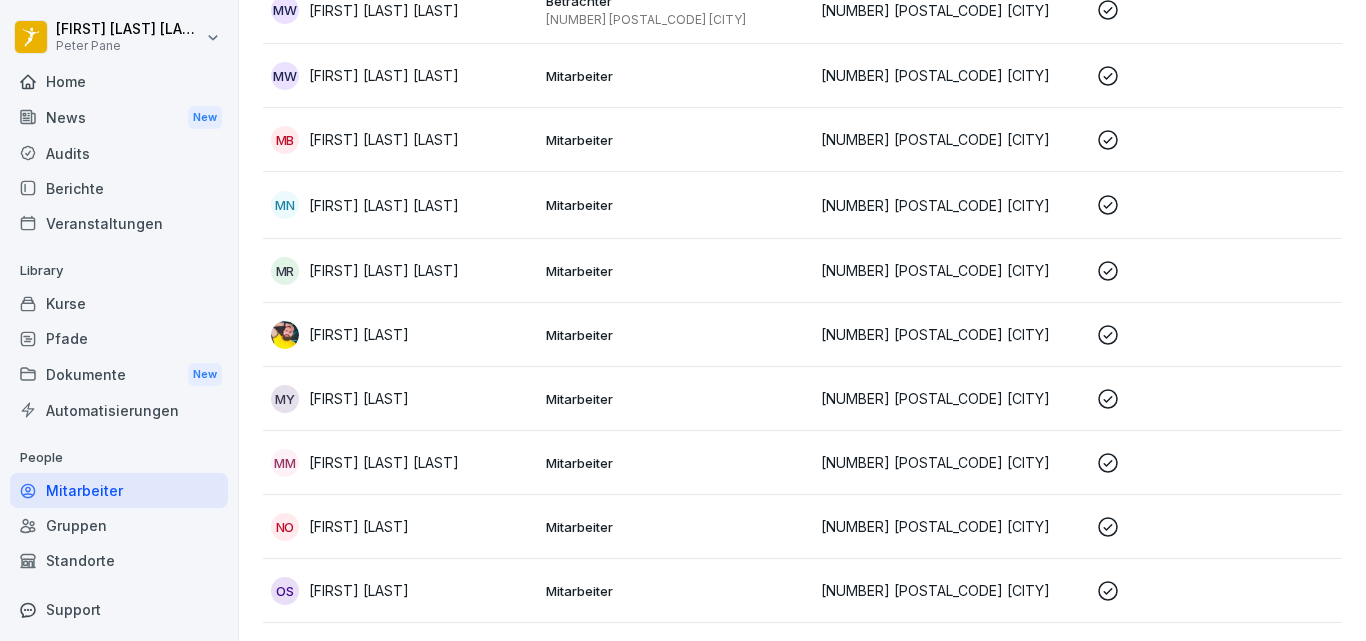scroll, scrollTop: 1875, scrollLeft: 0, axis: vertical 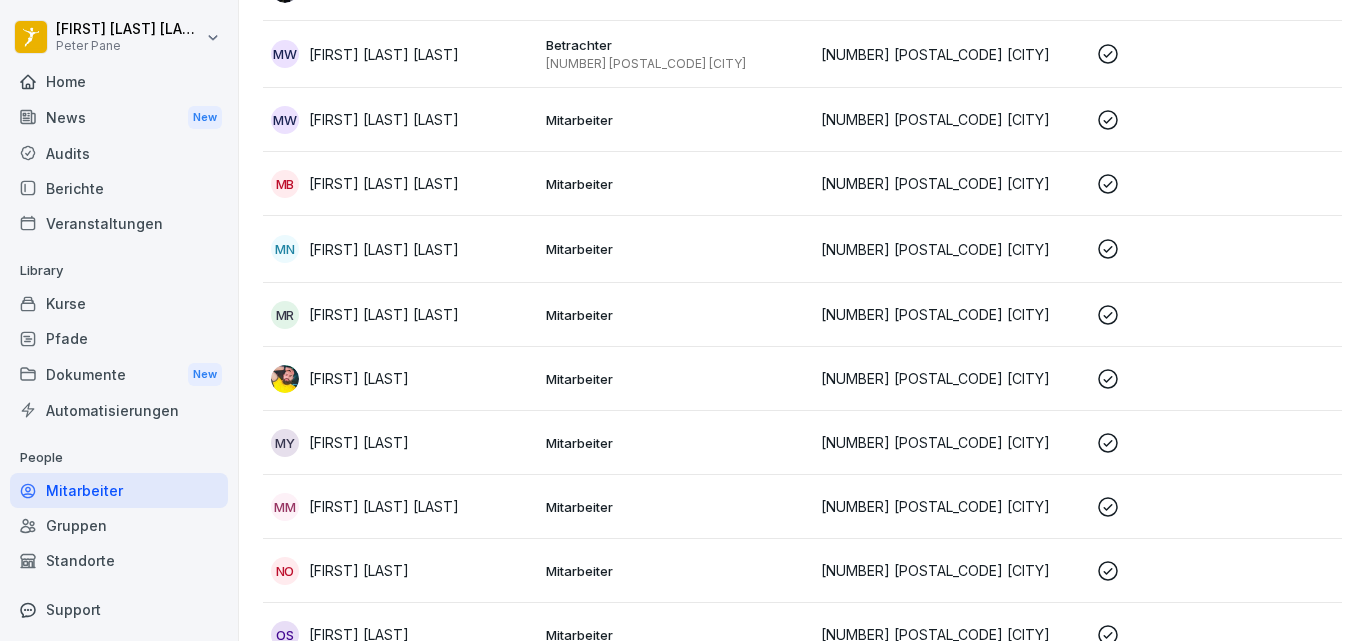 click on "Mitarbeiter" at bounding box center (675, 249) 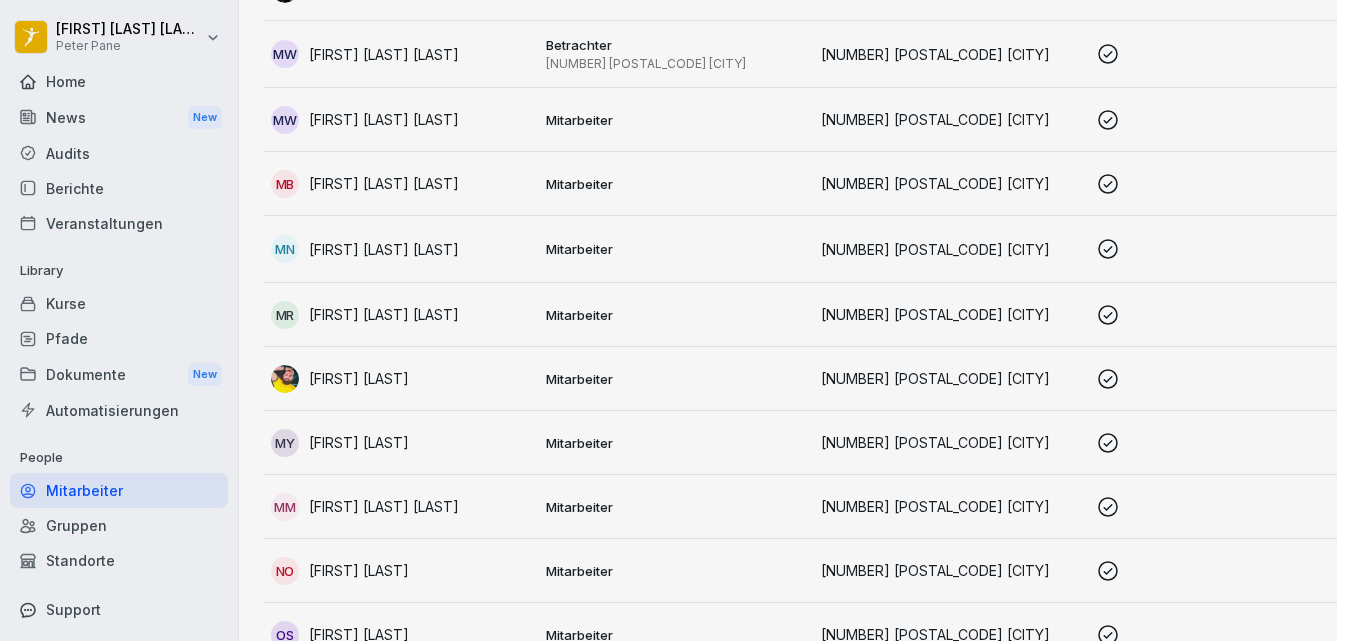 click at bounding box center [683, 320] 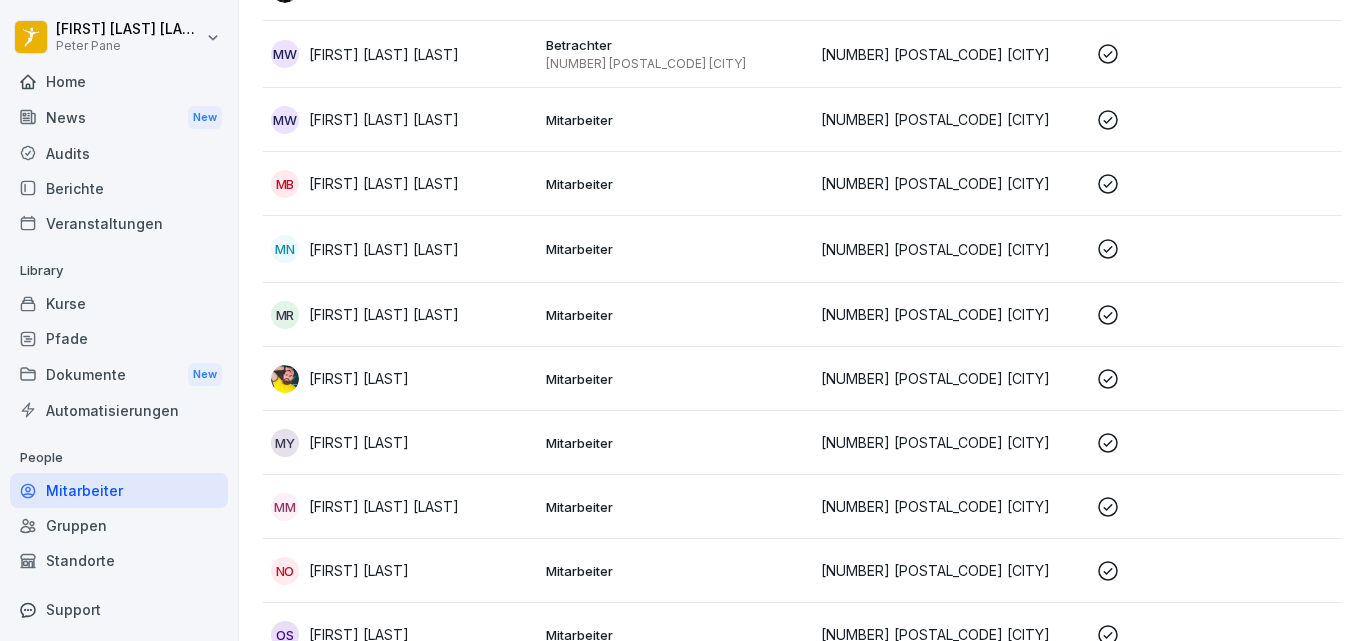 click on "Mitarbeiter" at bounding box center [675, 249] 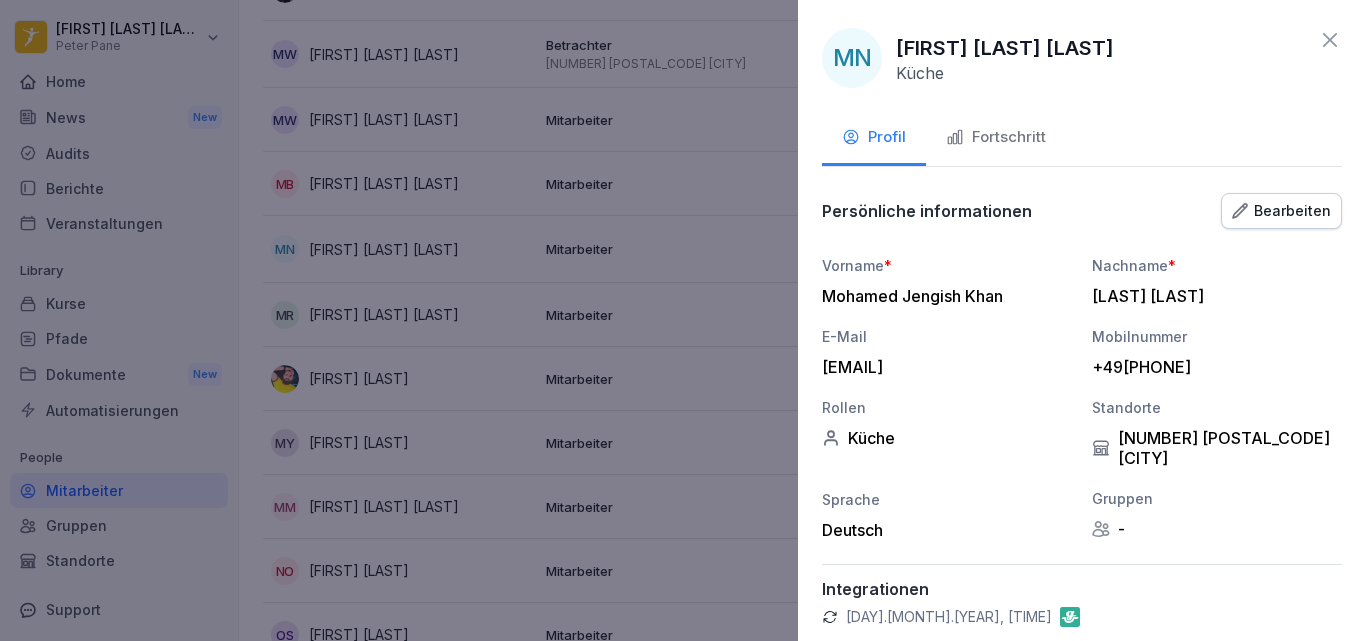 click on "Fortschritt" at bounding box center [996, 137] 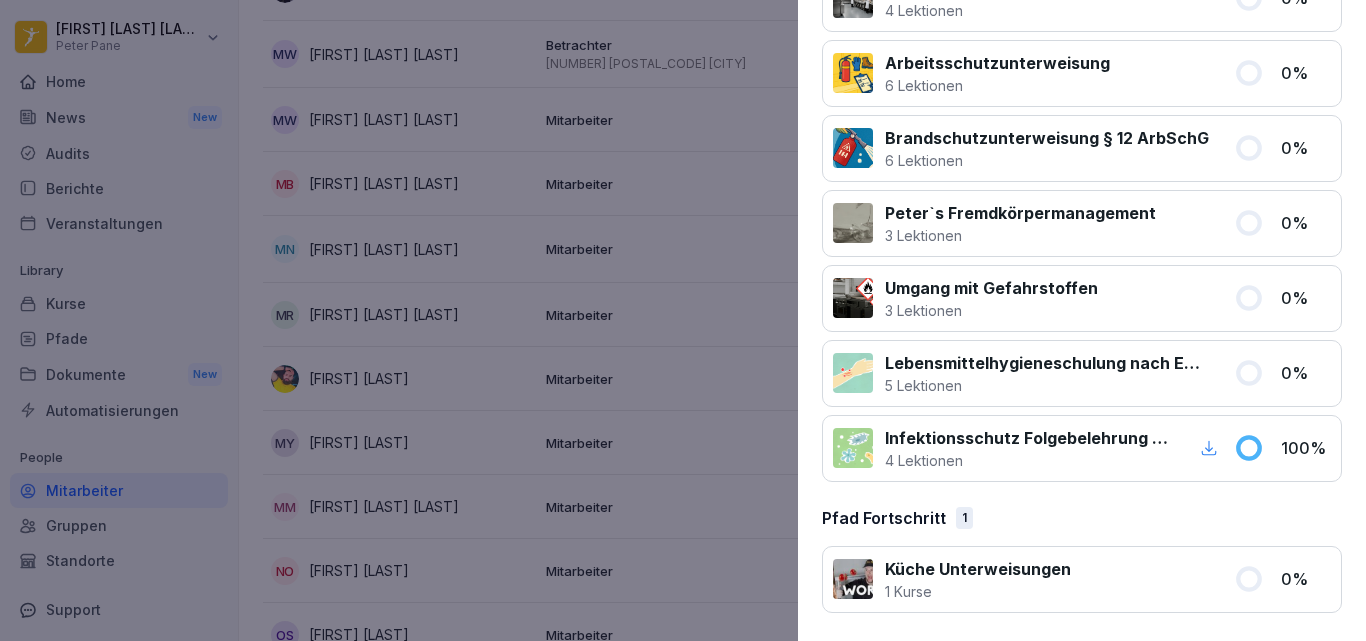 scroll, scrollTop: 0, scrollLeft: 0, axis: both 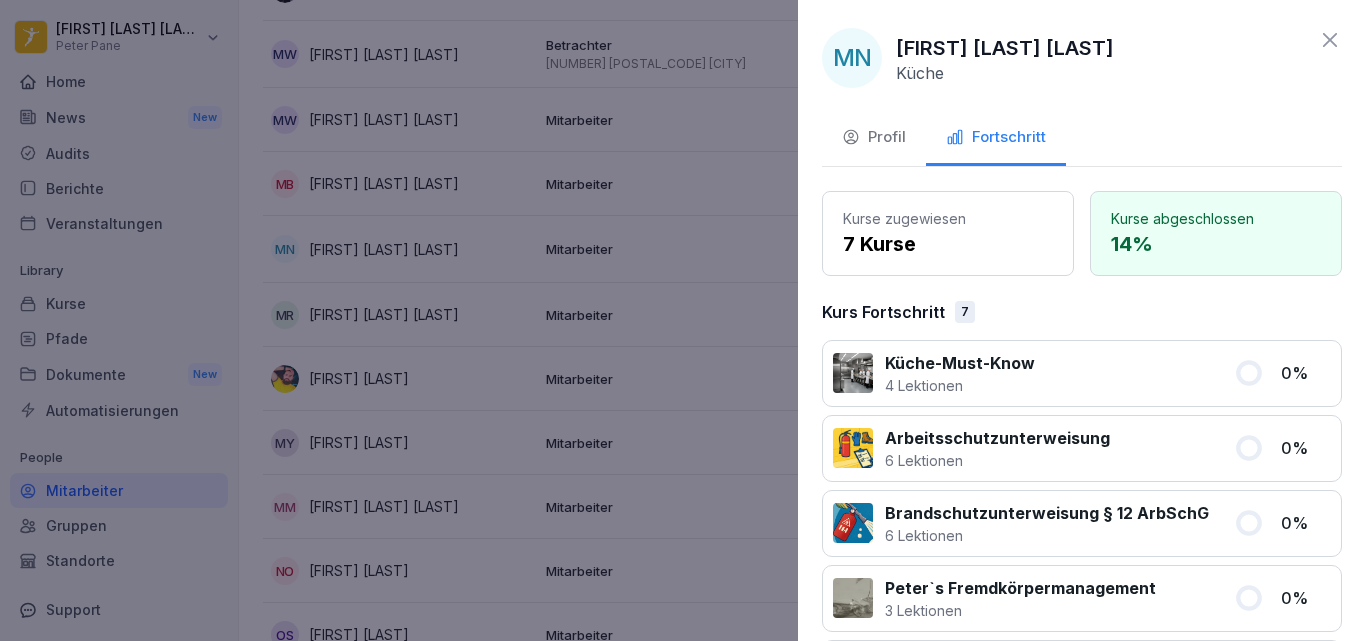 click on "Profil" at bounding box center (874, 137) 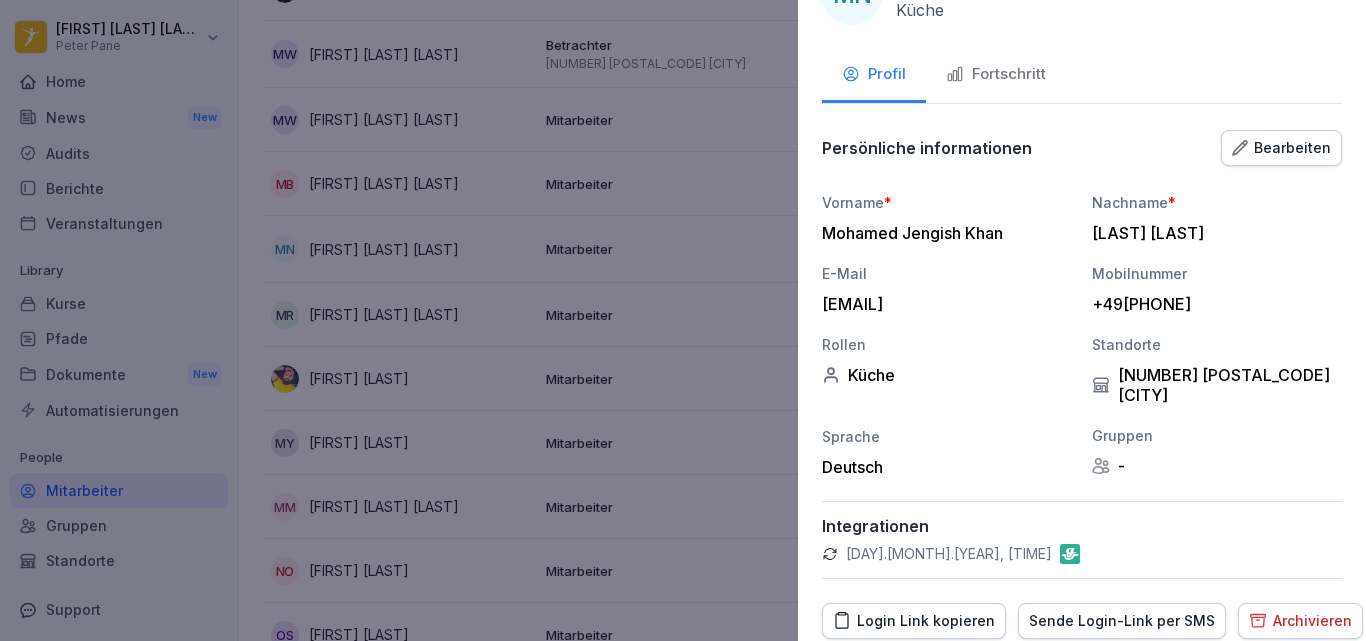 scroll, scrollTop: 119, scrollLeft: 0, axis: vertical 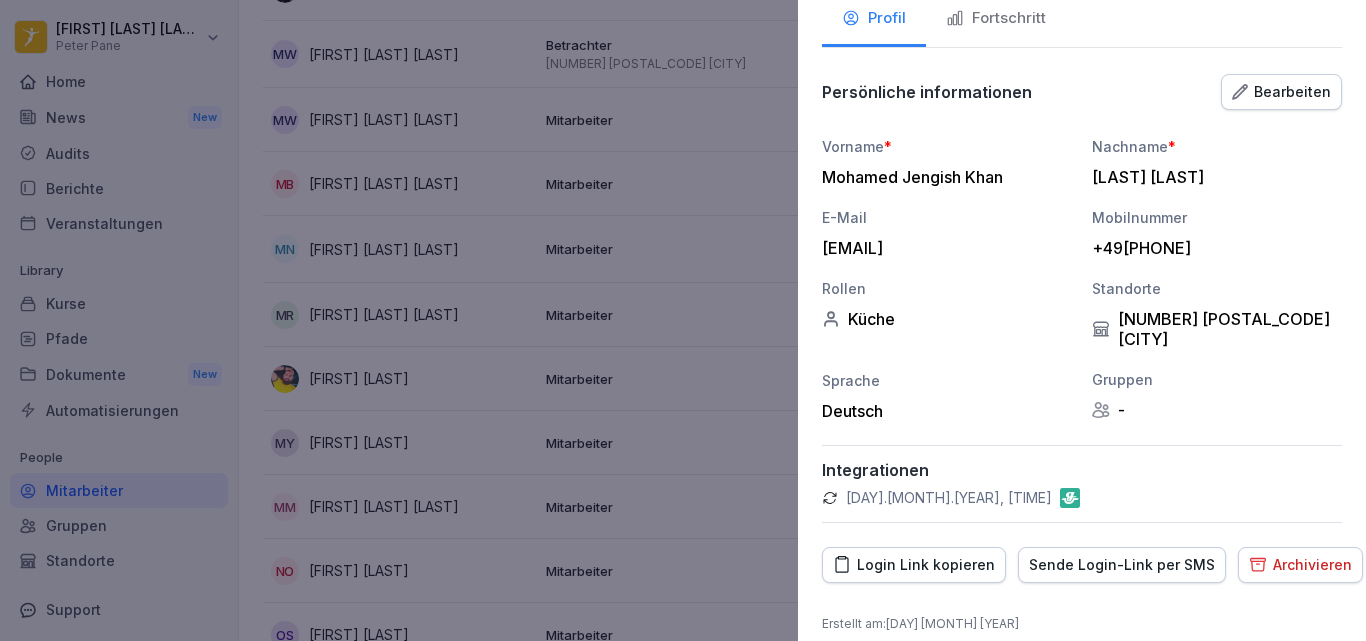 click on "Login Link kopieren" at bounding box center (914, 565) 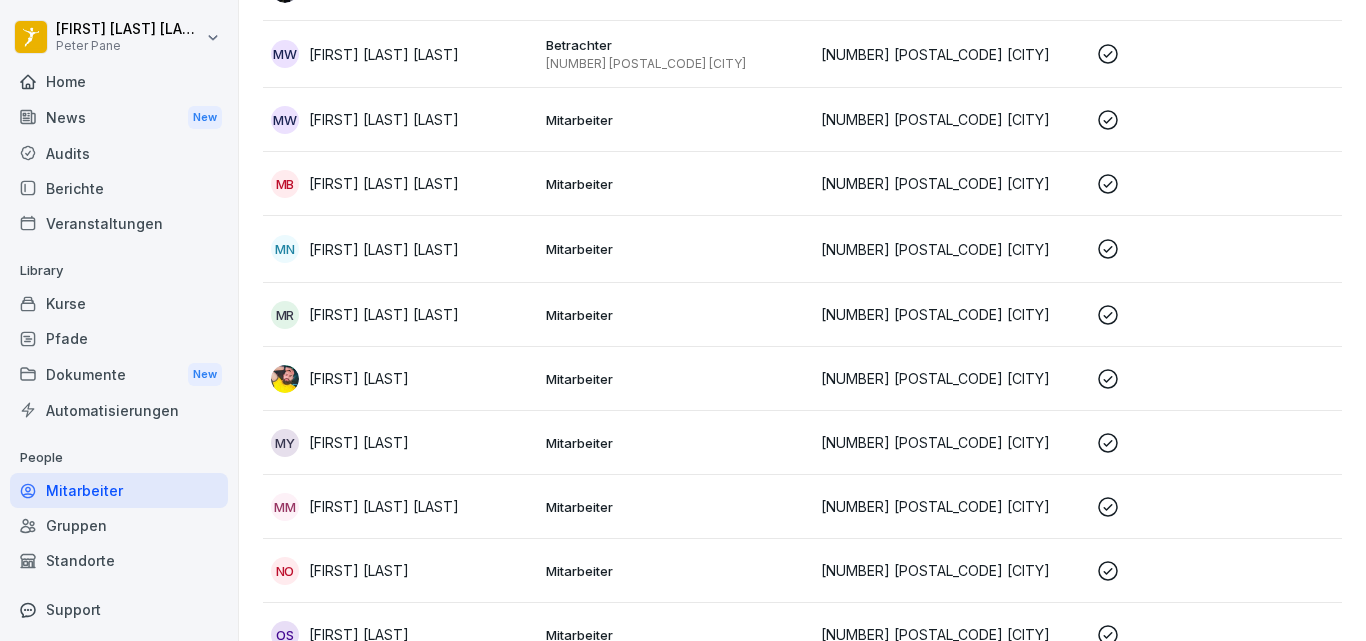 click on "Berichte" at bounding box center [119, 188] 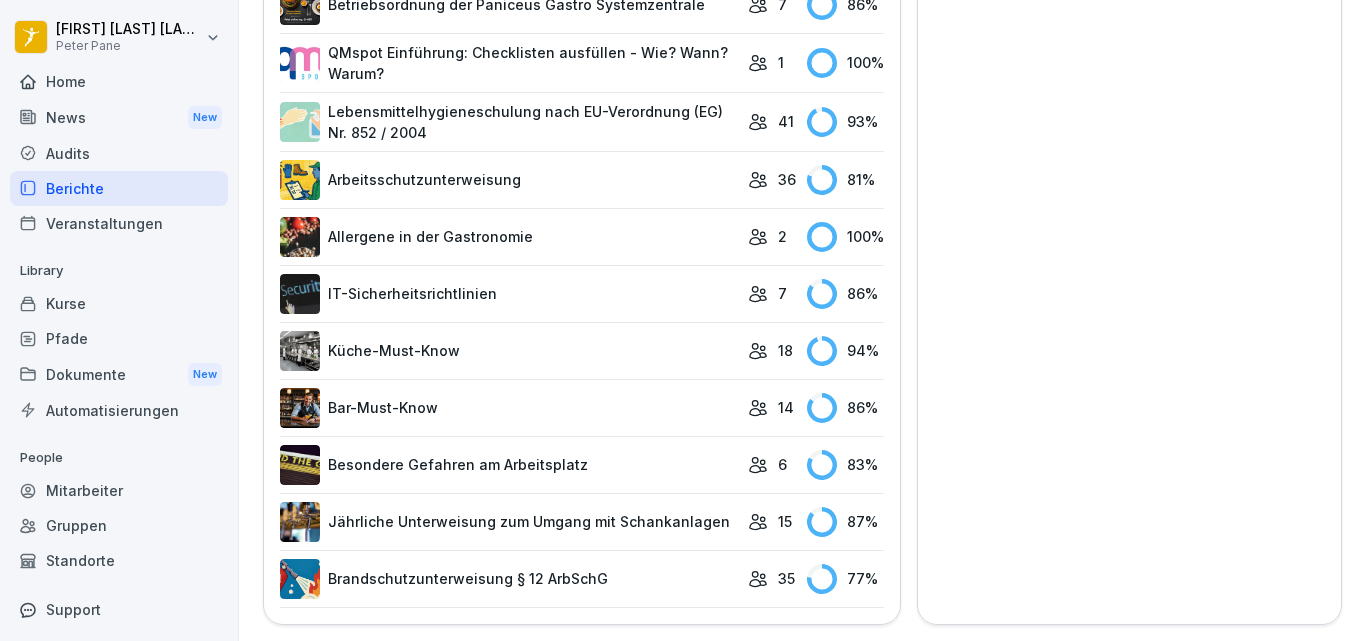 scroll, scrollTop: 1272, scrollLeft: 0, axis: vertical 